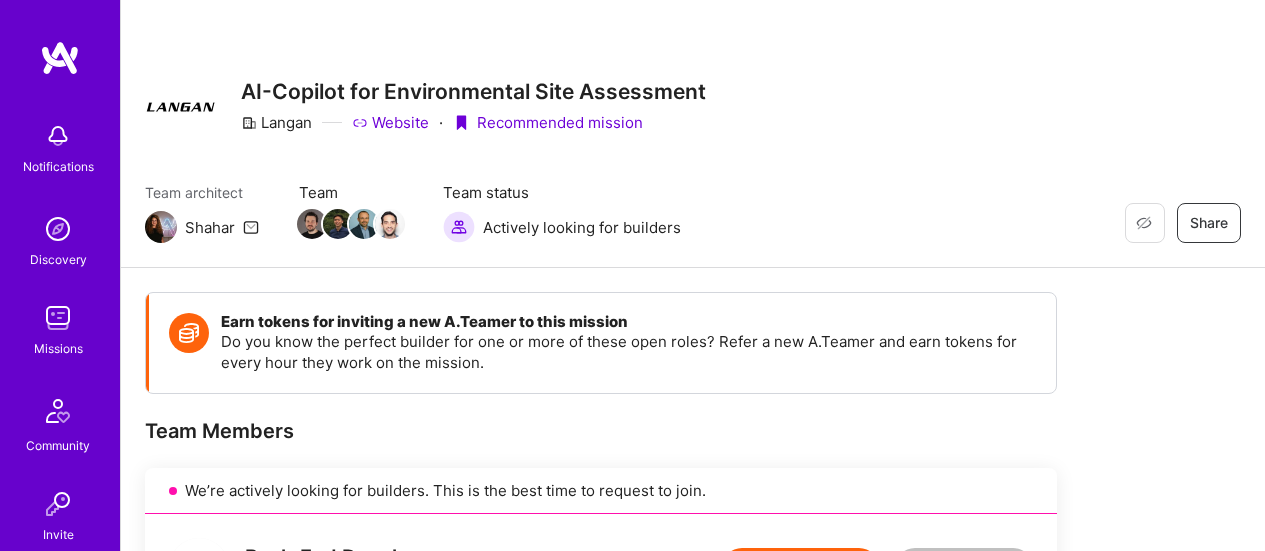 scroll, scrollTop: 0, scrollLeft: 0, axis: both 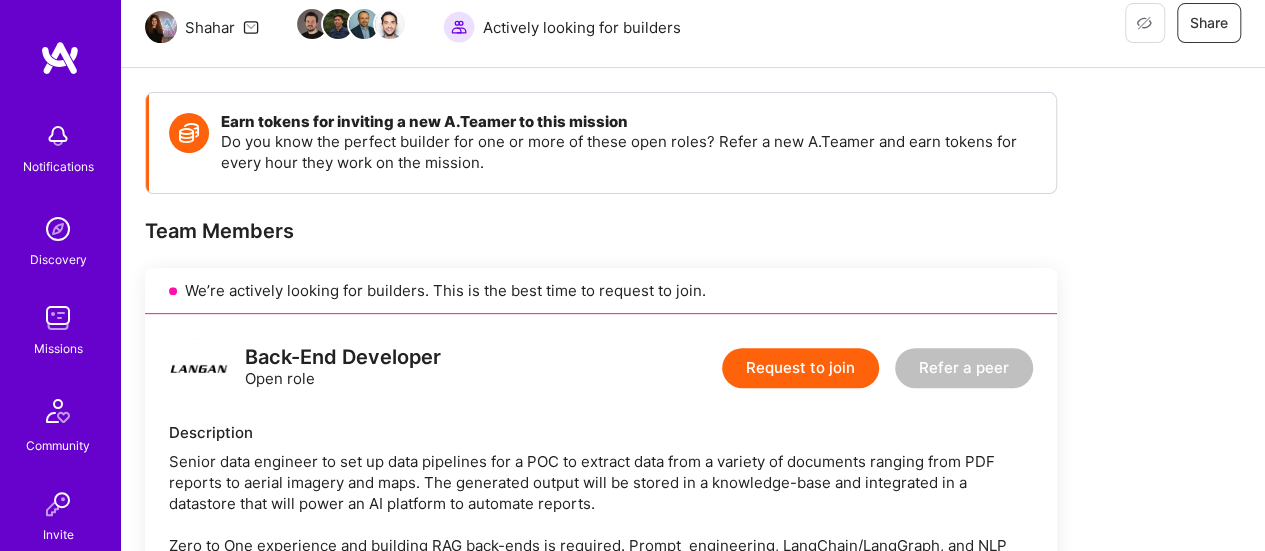 click on "Request to join" at bounding box center (800, 368) 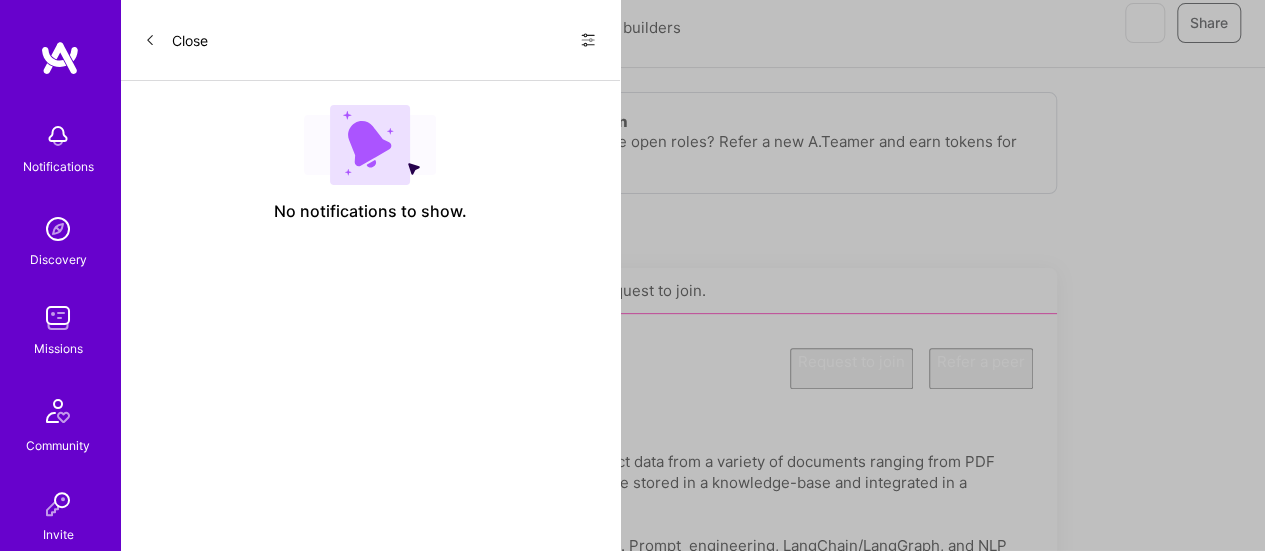 scroll, scrollTop: 0, scrollLeft: 0, axis: both 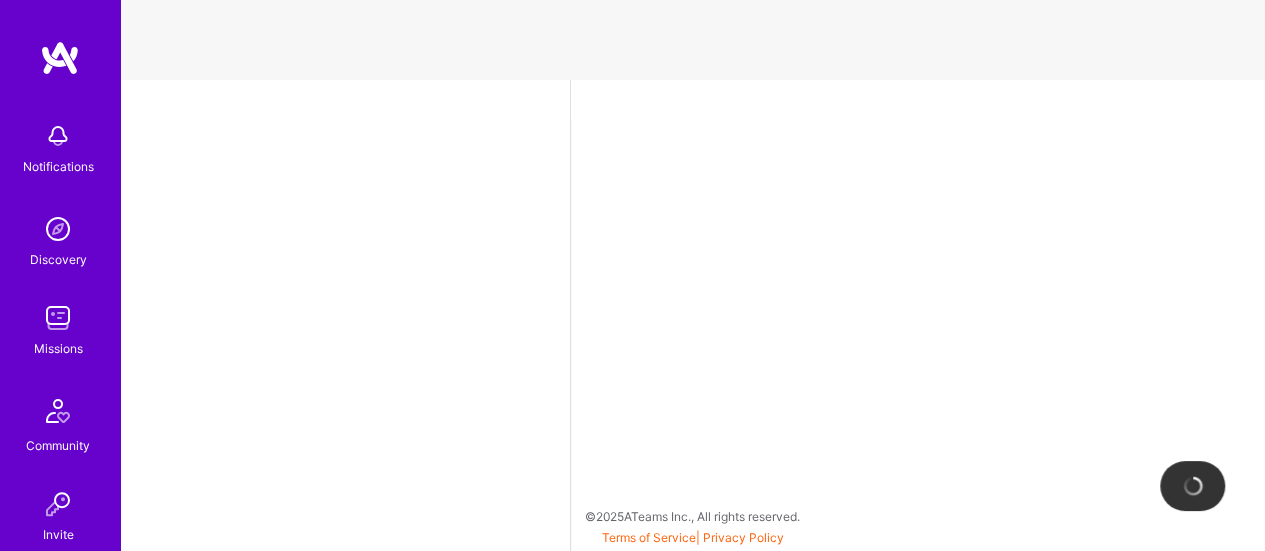 select on "US" 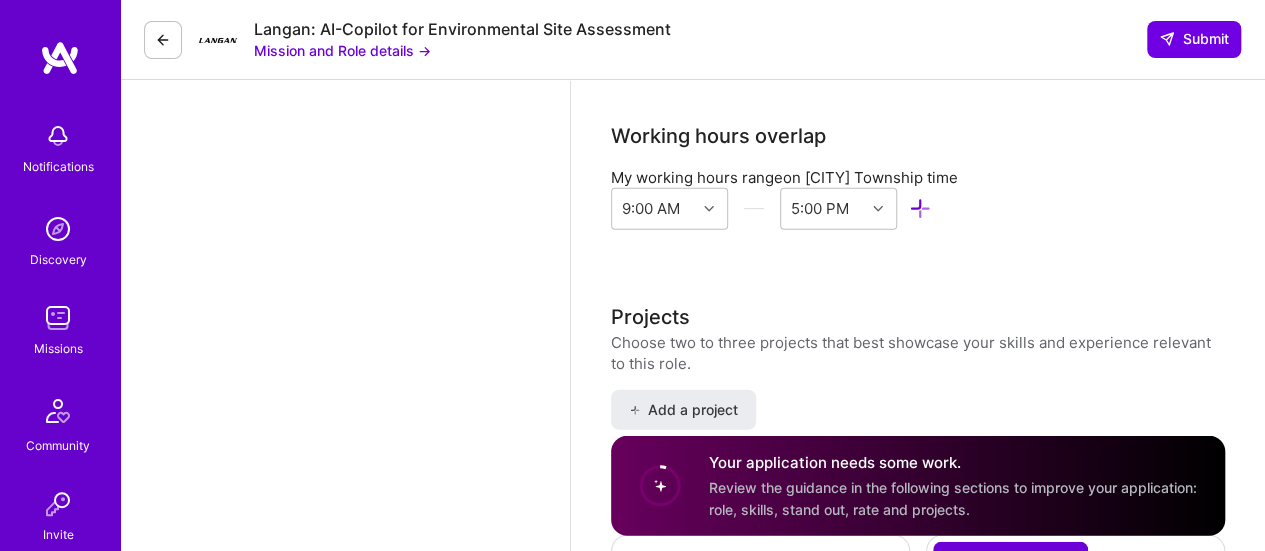 scroll, scrollTop: 2493, scrollLeft: 0, axis: vertical 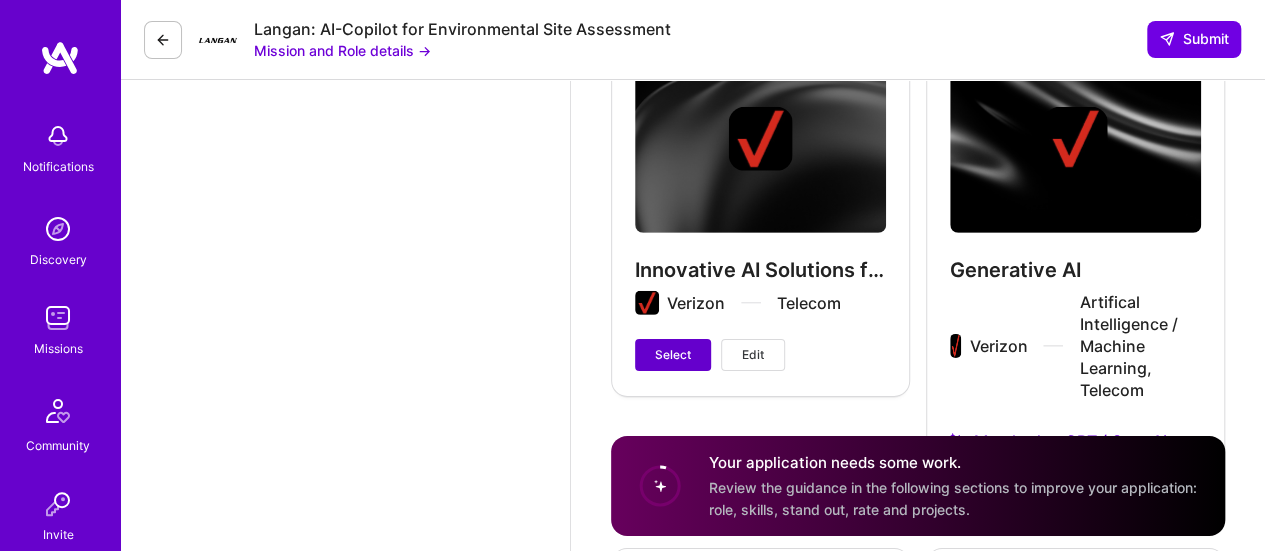 click on "Select" at bounding box center [673, 355] 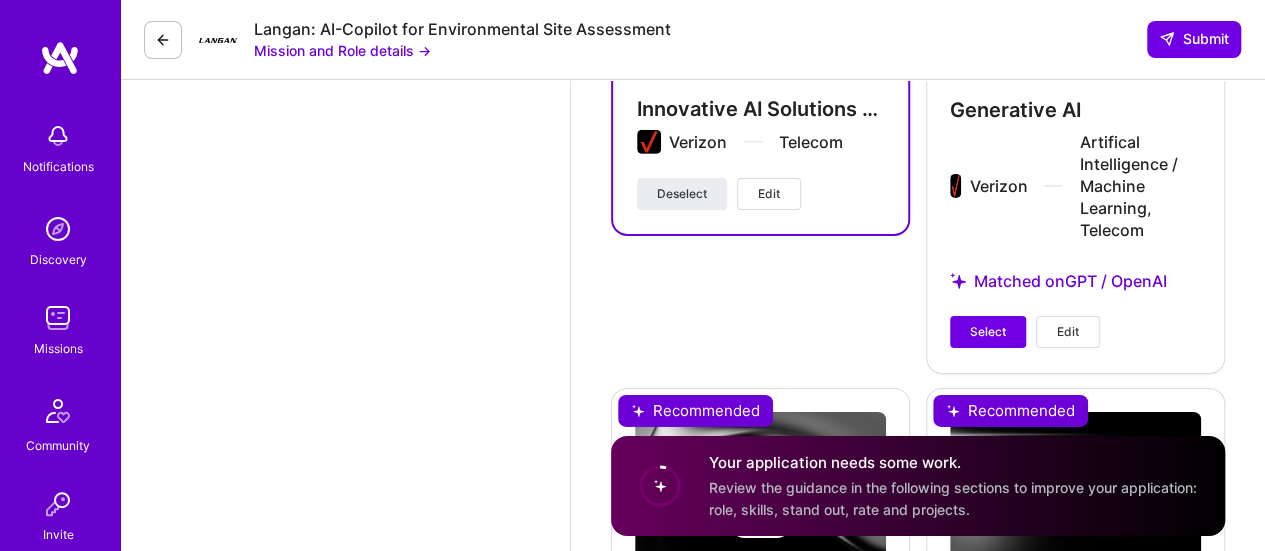 scroll, scrollTop: 3184, scrollLeft: 0, axis: vertical 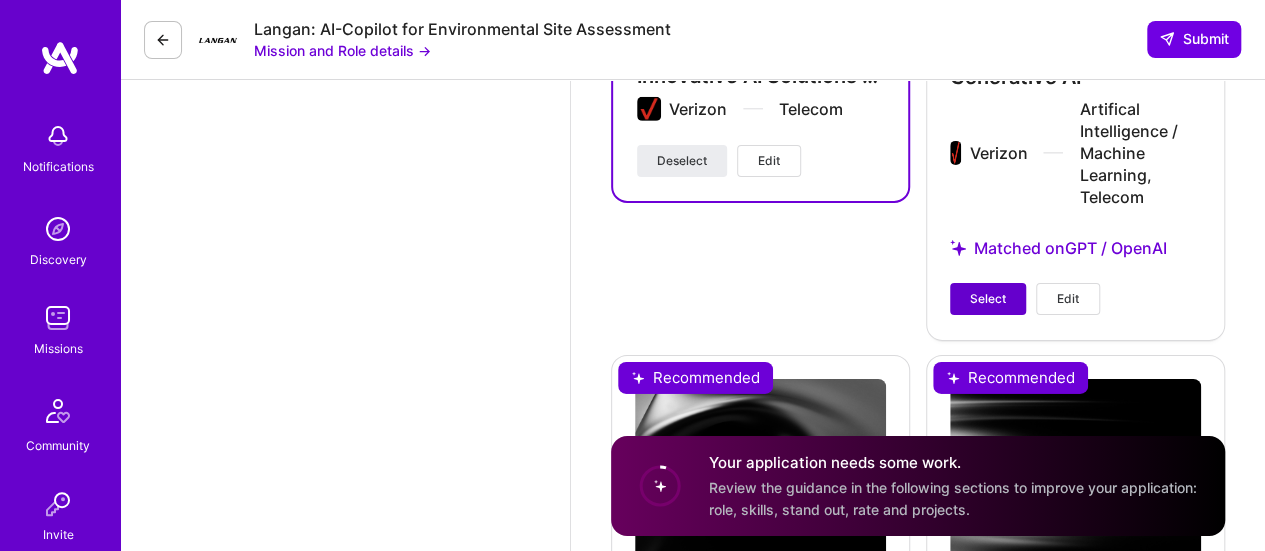 click on "Select" at bounding box center [988, 299] 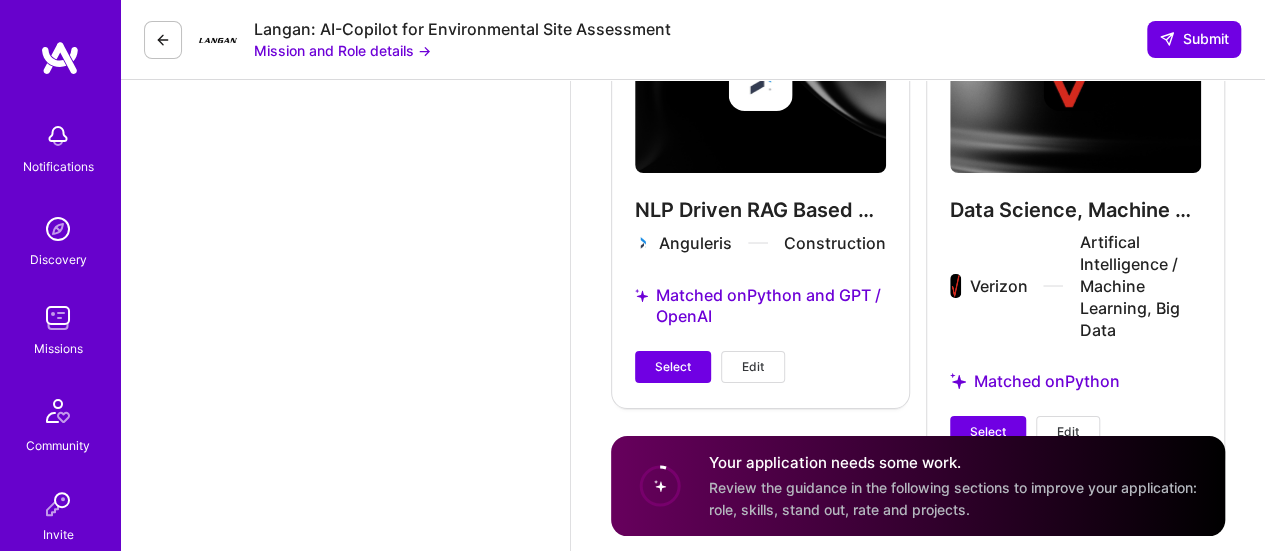 scroll, scrollTop: 3577, scrollLeft: 0, axis: vertical 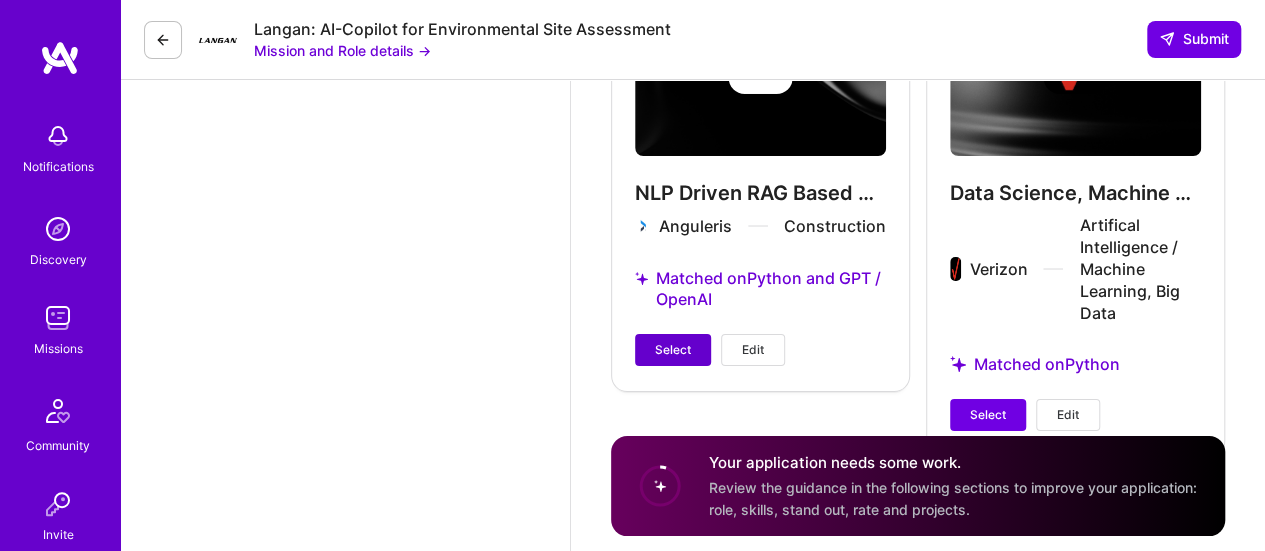 click on "Select" at bounding box center [673, 350] 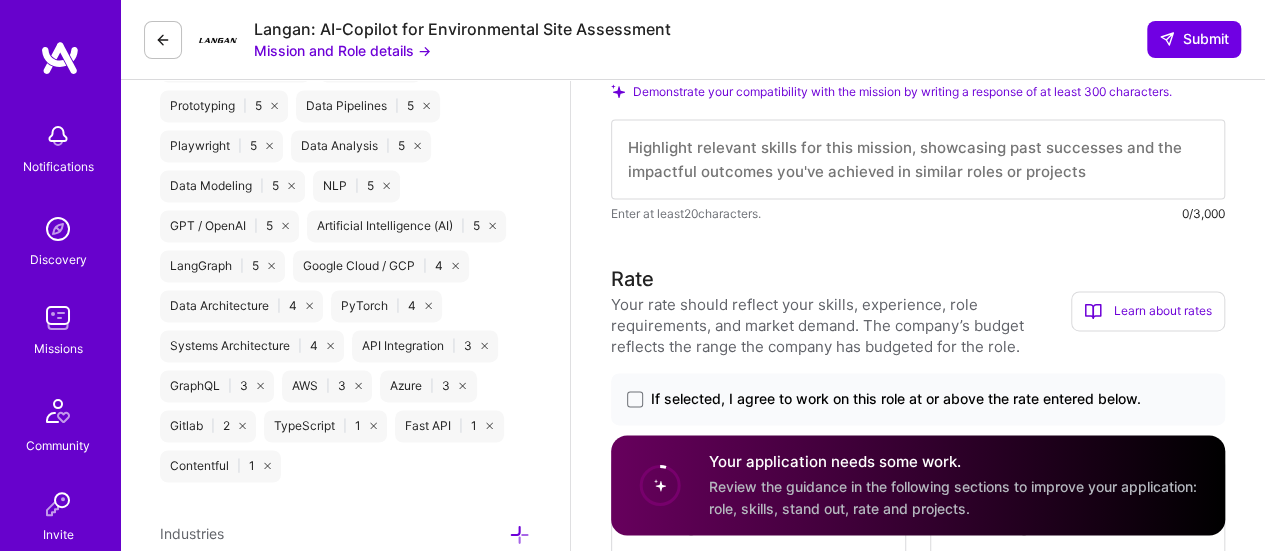 scroll, scrollTop: 1398, scrollLeft: 0, axis: vertical 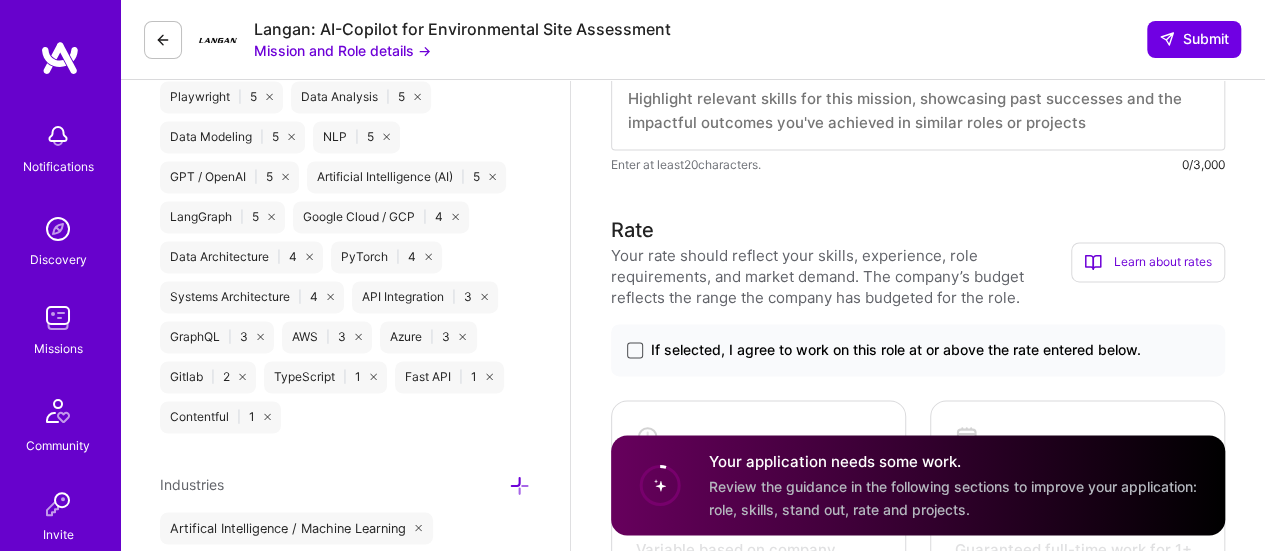 click at bounding box center [635, 350] 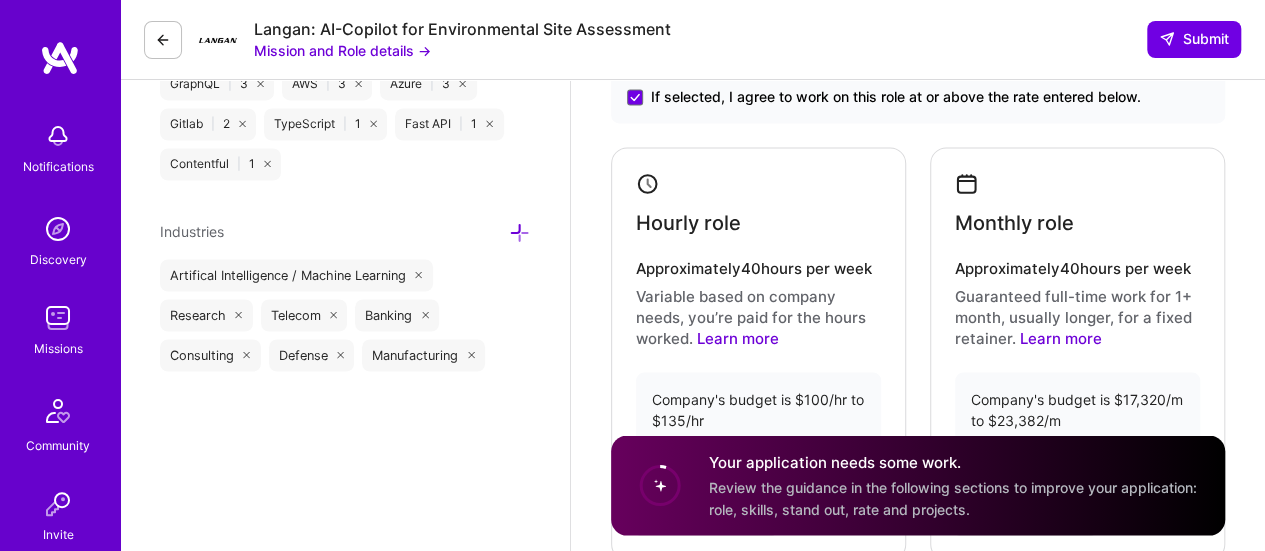 scroll, scrollTop: 1809, scrollLeft: 0, axis: vertical 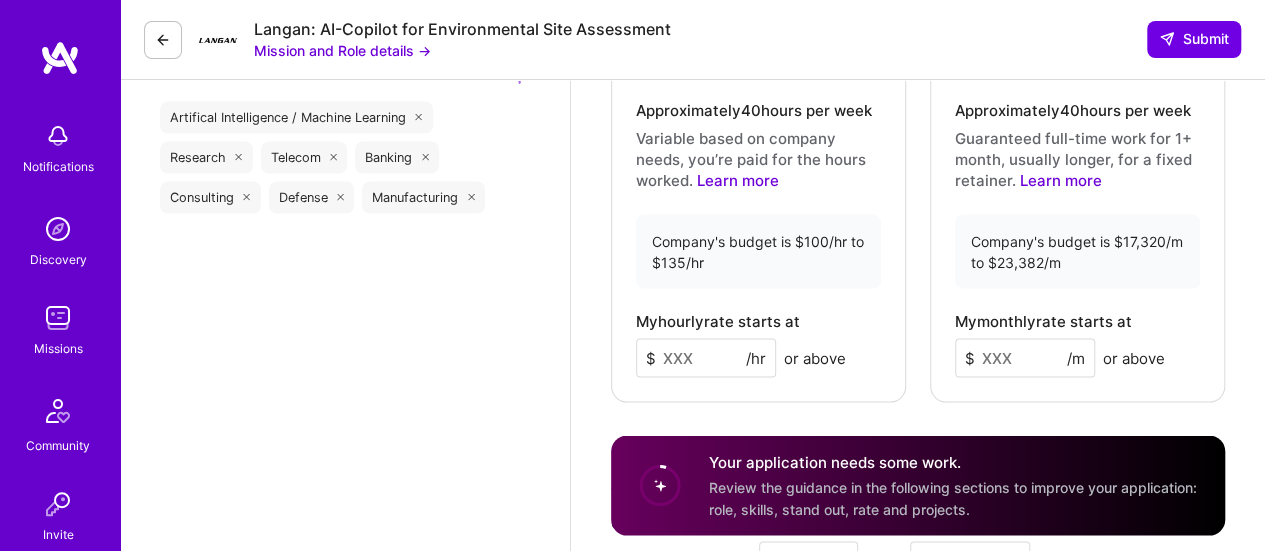 click at bounding box center [706, 357] 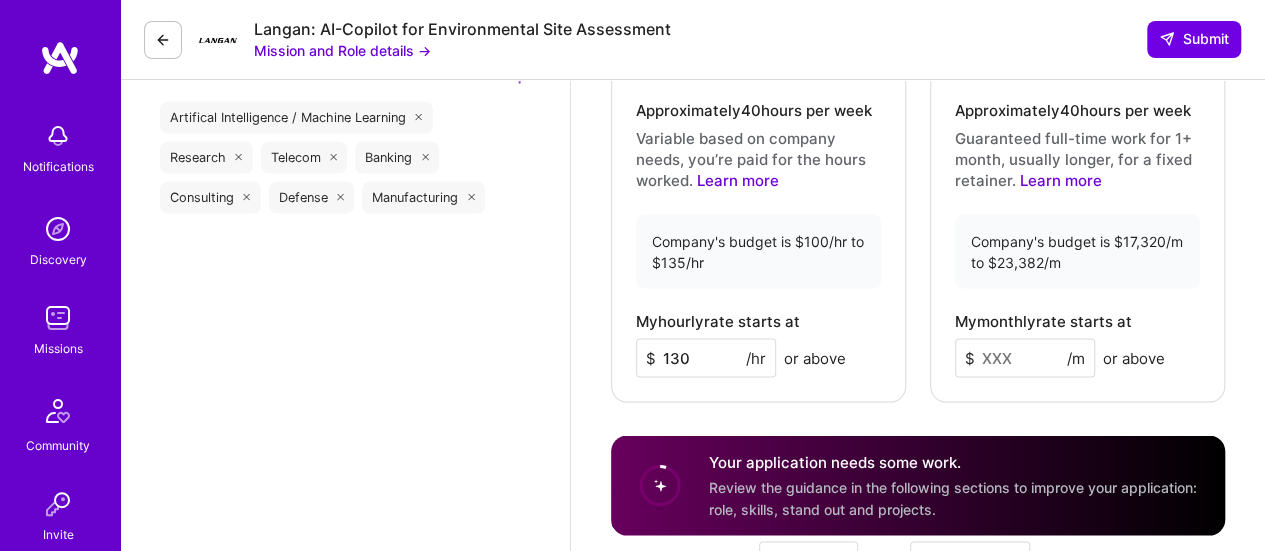type on "130" 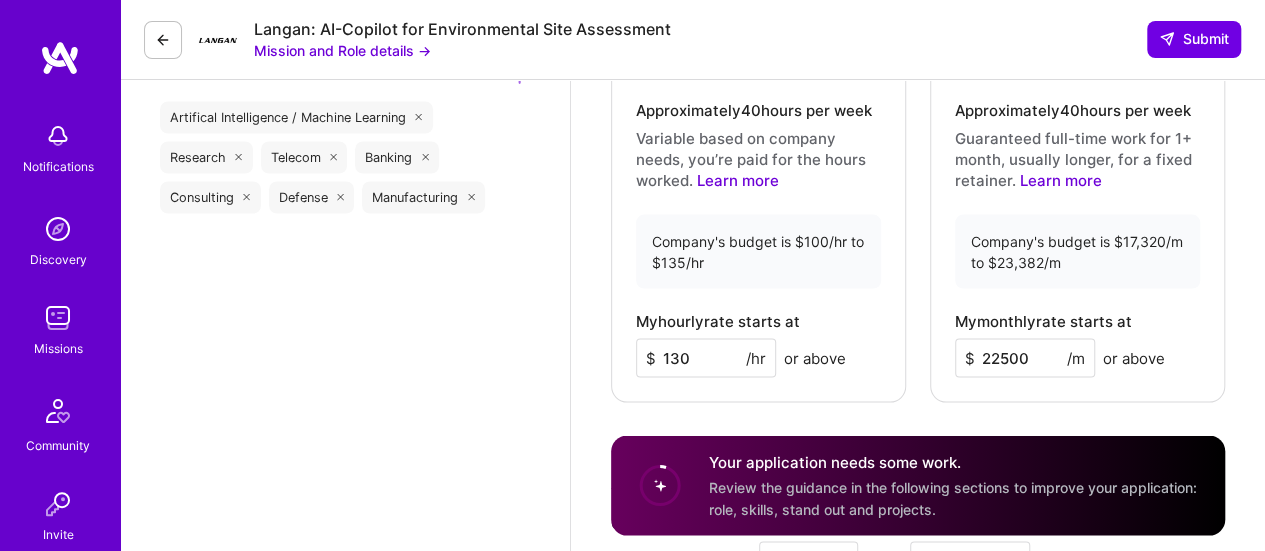 type on "22500" 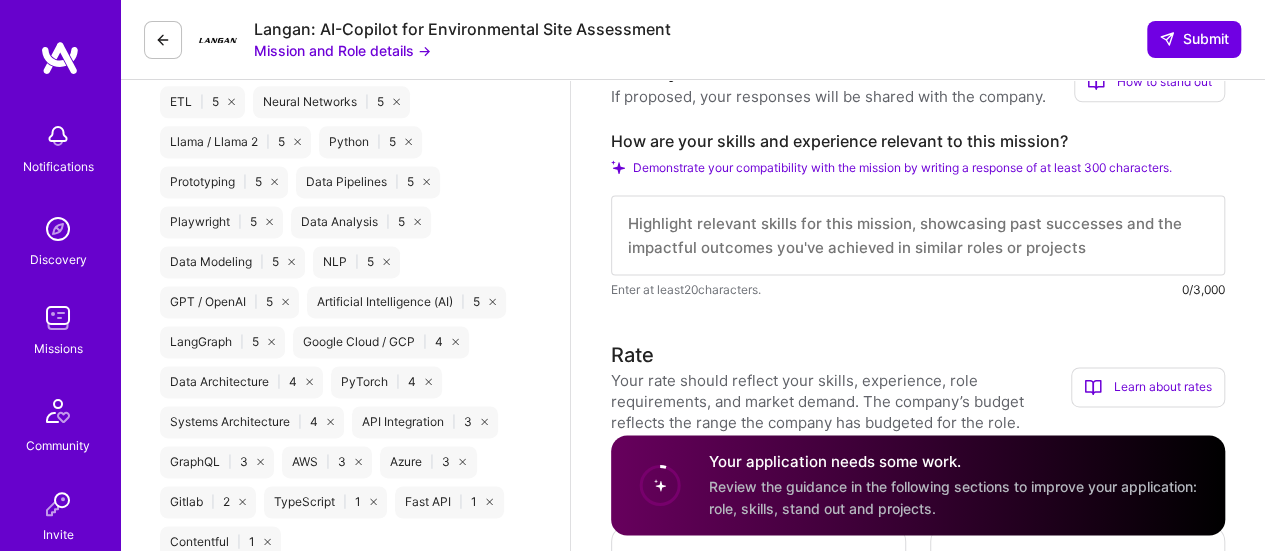 scroll, scrollTop: 1175, scrollLeft: 0, axis: vertical 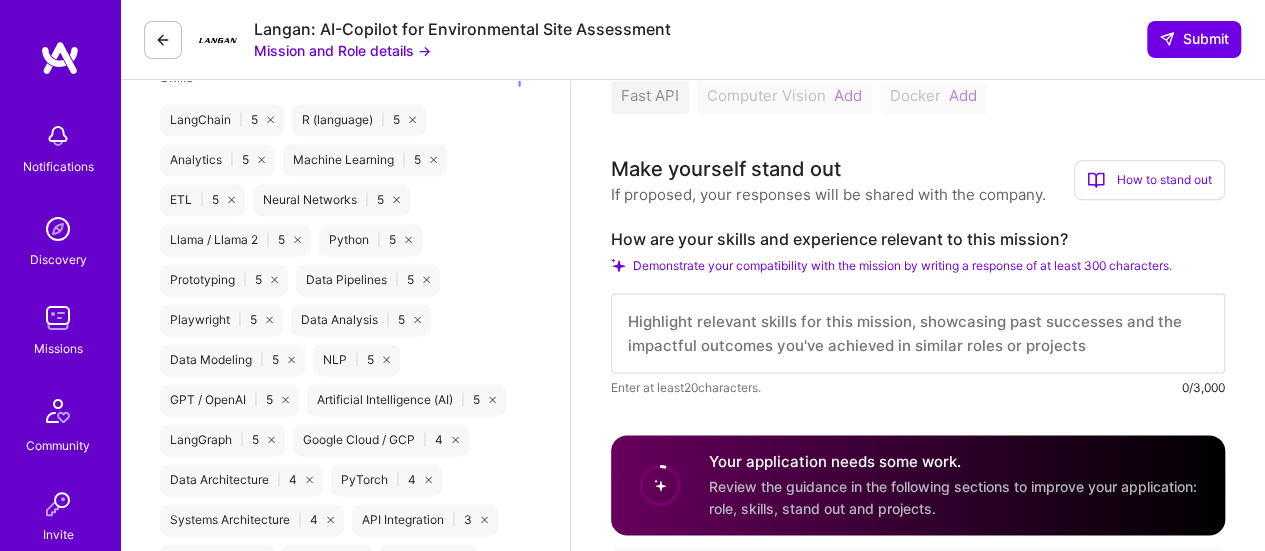drag, startPoint x: 642, startPoint y: 325, endPoint x: 678, endPoint y: 311, distance: 38.626415 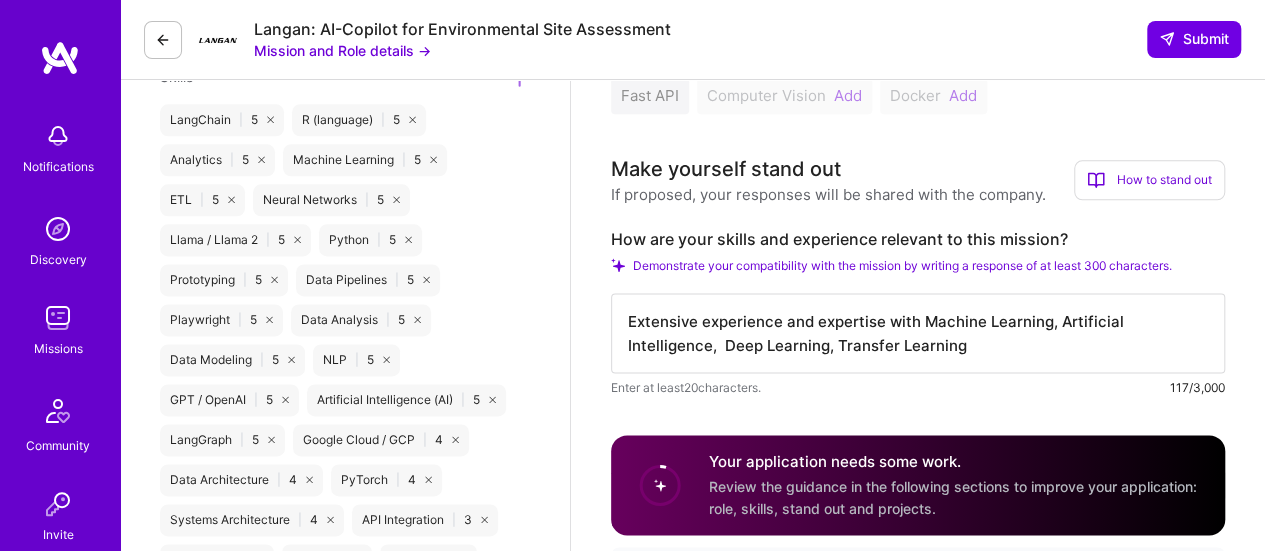 click on "Extensive experience and expertise with Machine Learning, Artificial Intelligence,  Deep Learning, Transfer Learning" at bounding box center [918, 333] 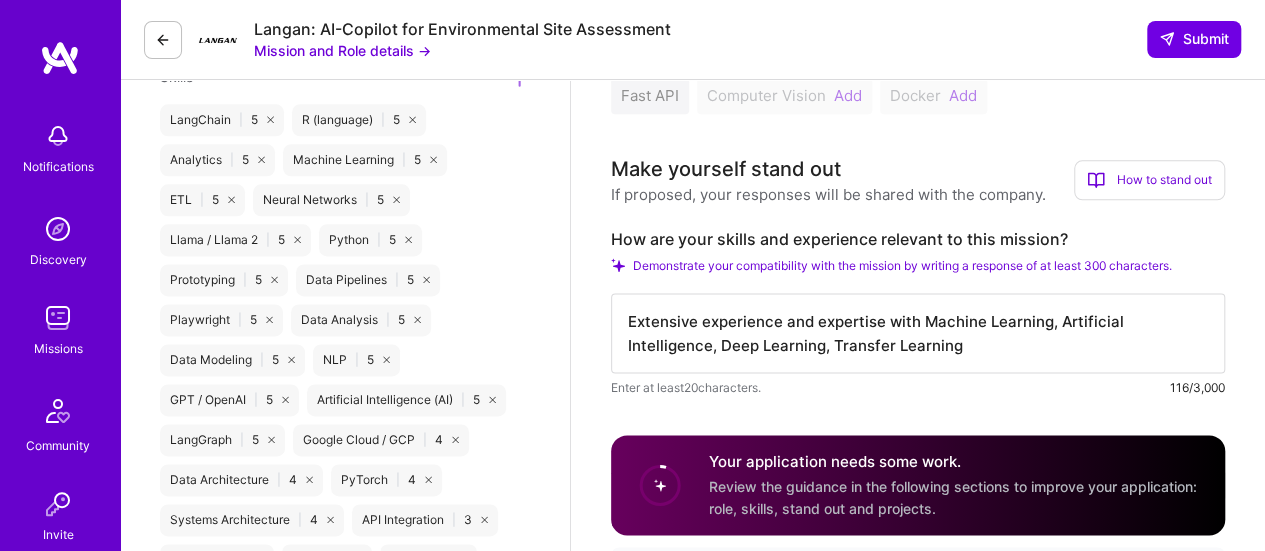 click on "Extensive experience and expertise with Machine Learning, Artificial Intelligence, Deep Learning, Transfer Learning" at bounding box center [918, 333] 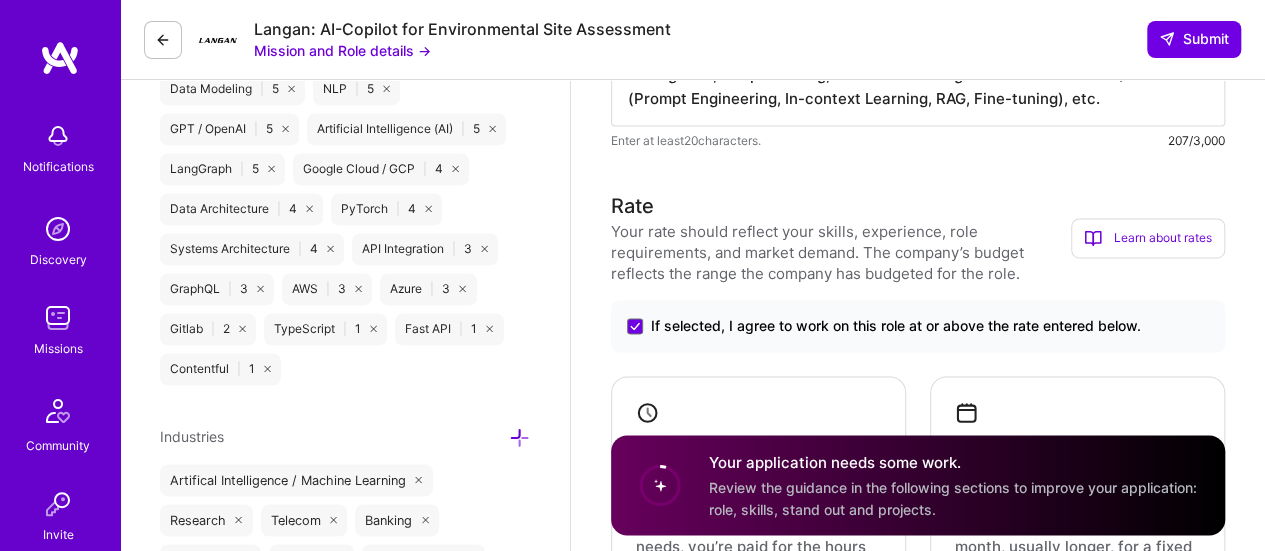 scroll, scrollTop: 1375, scrollLeft: 0, axis: vertical 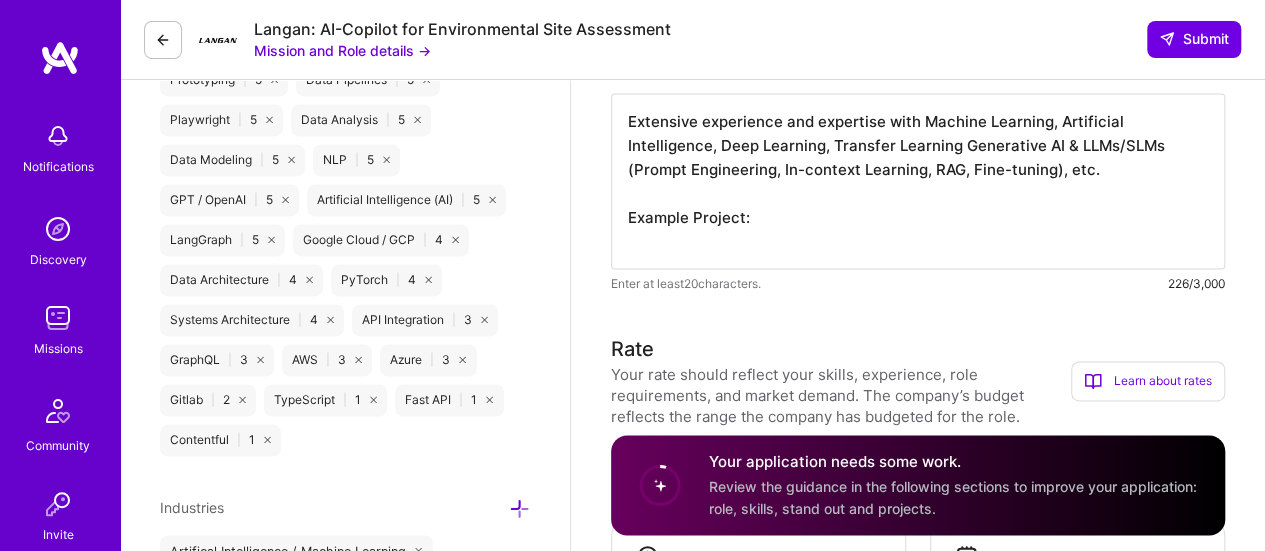 click on "Extensive experience and expertise with Machine Learning, Artificial Intelligence, Deep Learning, Transfer Learning Generative AI & LLMs/SLMs (Prompt Engineering, In-context Learning, RAG, Fine-tuning), etc.
Example Project:" at bounding box center [918, 181] 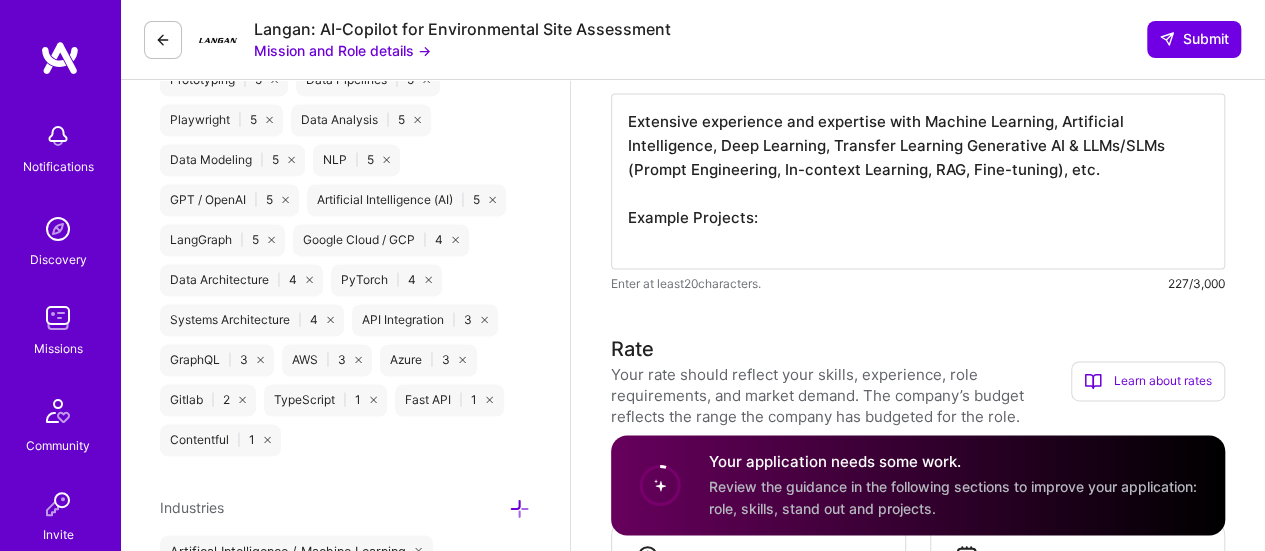 click on "Extensive experience and expertise with Machine Learning, Artificial Intelligence, Deep Learning, Transfer Learning Generative AI & LLMs/SLMs (Prompt Engineering, In-context Learning, RAG, Fine-tuning), etc.
Example Projects:" at bounding box center (918, 181) 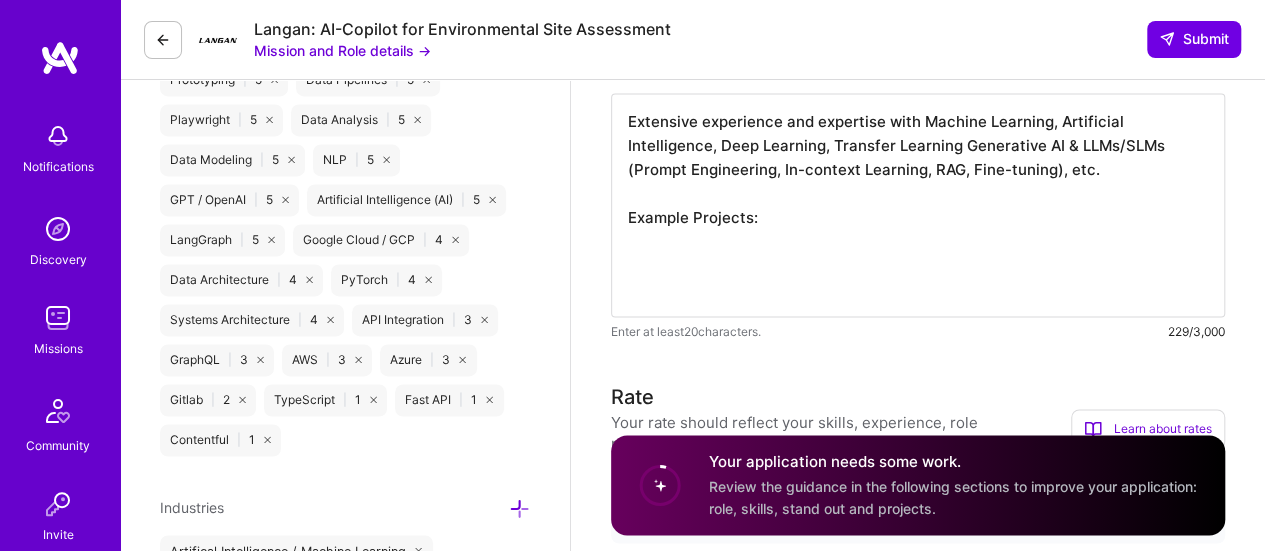 paste on "16. Retrieval Augmented Generation (RAG) based extraction of property, financial and demographics information from a real estate centric PDF document using OpenAI Embeddings, Vector Store, Retrieval QA, Response Schema and GPT-3.5-turbo based Chat model. (Customer – [CUSTOMER]).
17. Retrieval Augmented Generation (RAG) based frameworks for NLP driven BIMSMITH (Building Product Data) product search and recommendation for [NUMBER] products using Azure AI foundry, as well as LangChain, LangGraph, and LlamaIndex with LLMs like GPT-4.1/4o-Mini, GPT-3.5-turbo based Chat model, Claude-3-5/3-Sonnet and various embedding models (e.g., text-embedding-Ada-002, text-embedding-3-large, FAISS), where the underlying information was extracted from [NUMBER] PDF documents obtained by scraping [NUMBER] URLs consisting of both static and dynamic contents (Customer – [CUSTOMER])." 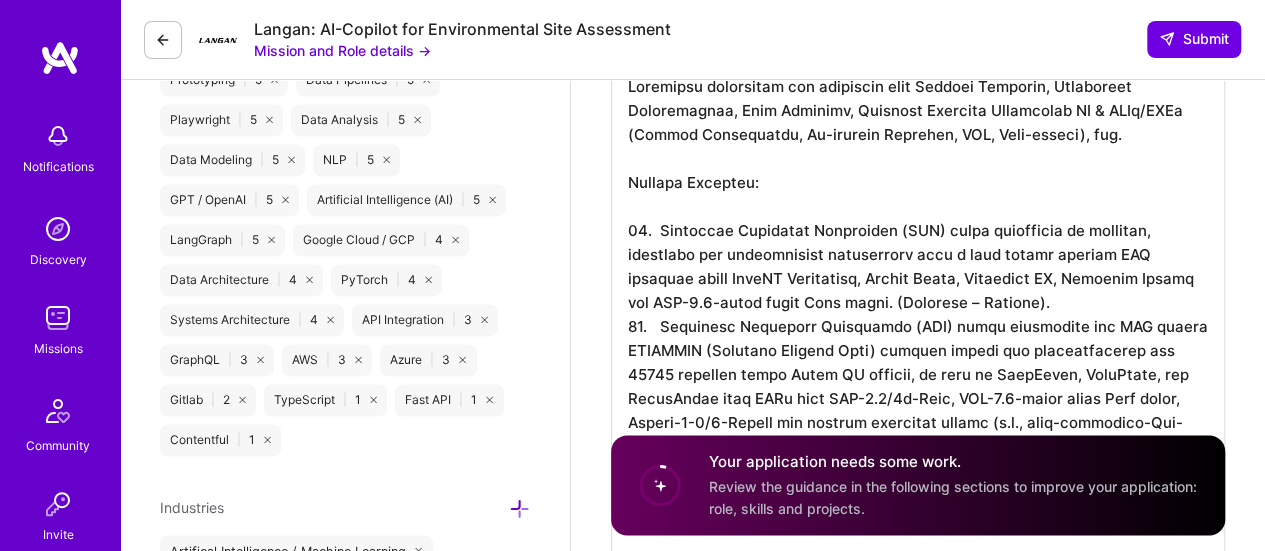 click at bounding box center [918, 314] 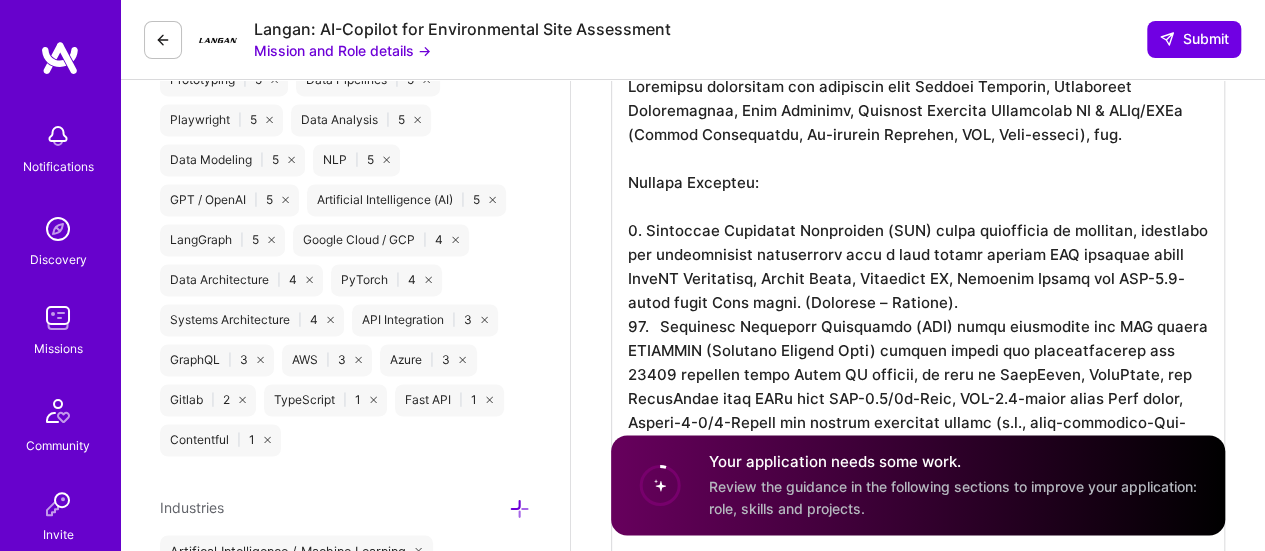 scroll, scrollTop: 1455, scrollLeft: 0, axis: vertical 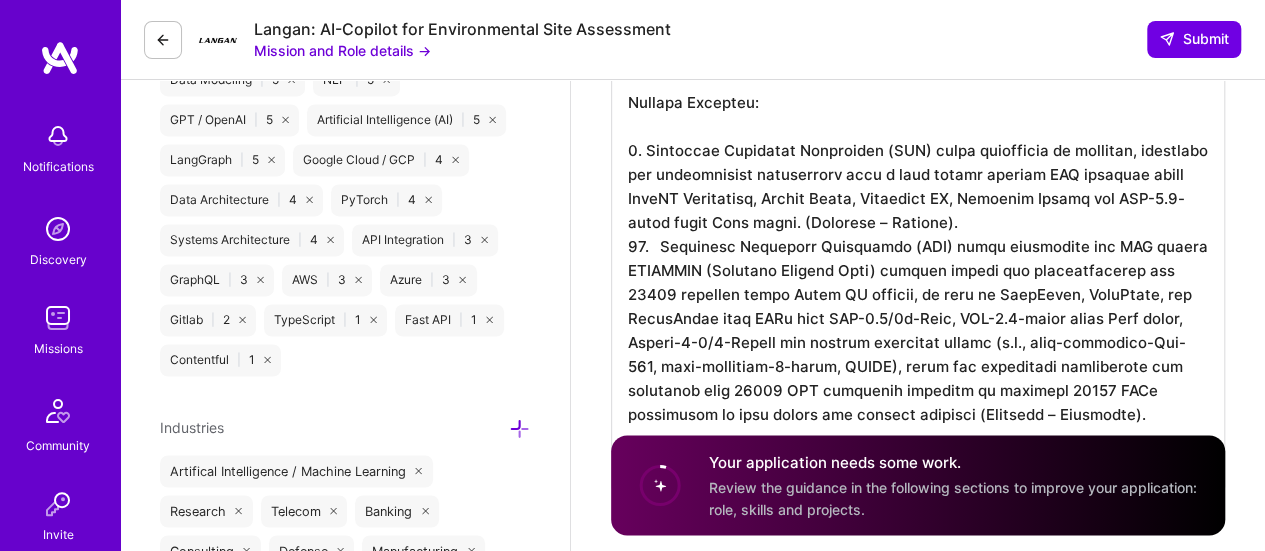 click at bounding box center (918, 234) 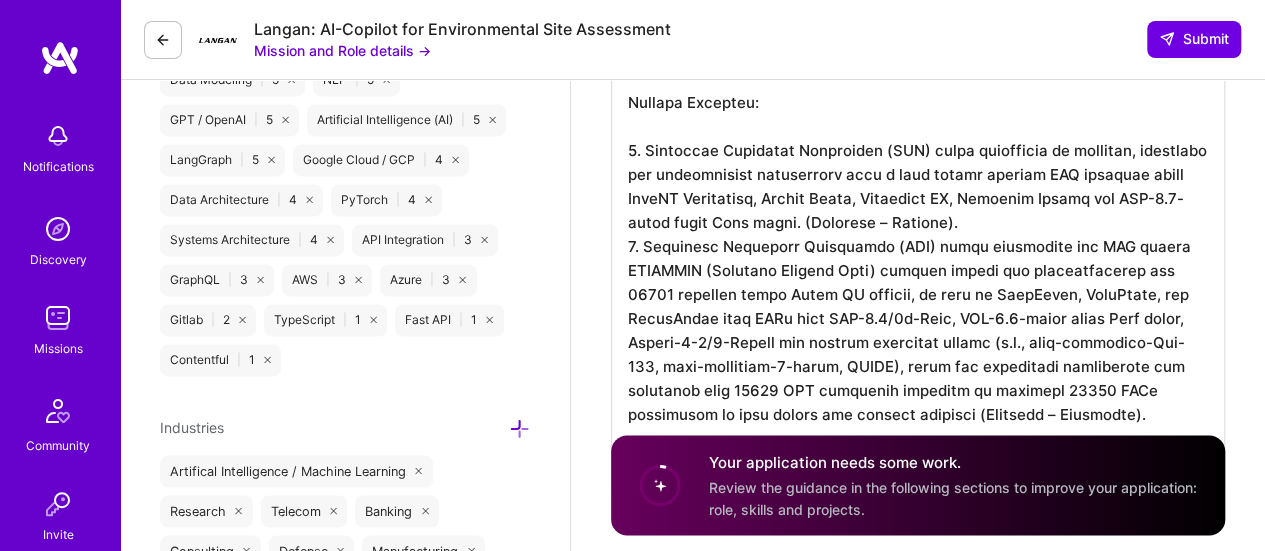 click on "Speed up interview scheduling by connecting your calendar. Set interview availability Back-End Developer role description Senior data engineer to set up data pipelines for a POC to extract data from a variety of documents ranging from PDF reports to aerial imagery and maps. The generated output will be stored in a knowledge-base and integrated in a datastore that will power an AI platform to automate reports.
Zero to One experience and building RAG back-ends is required. Prompt  engineering, LangChain/LangGraph, and NLP experience preferred. Will be a fast paced work environment Mission and Role details → Resume  (Optional)   Your resume was last updated over 3 months ago. Is your resume up to date? [FIRST]'s Resume Yes, it's up to date | No, upload a new version The most recent experience on your resume:  Associate Fellow at Verizon Role This opening is available to builders with a  Back-End Developer  role. Back-End Developer Add role Skills The company requires  the following  3 skills Python 3 skills" at bounding box center (918, 889) 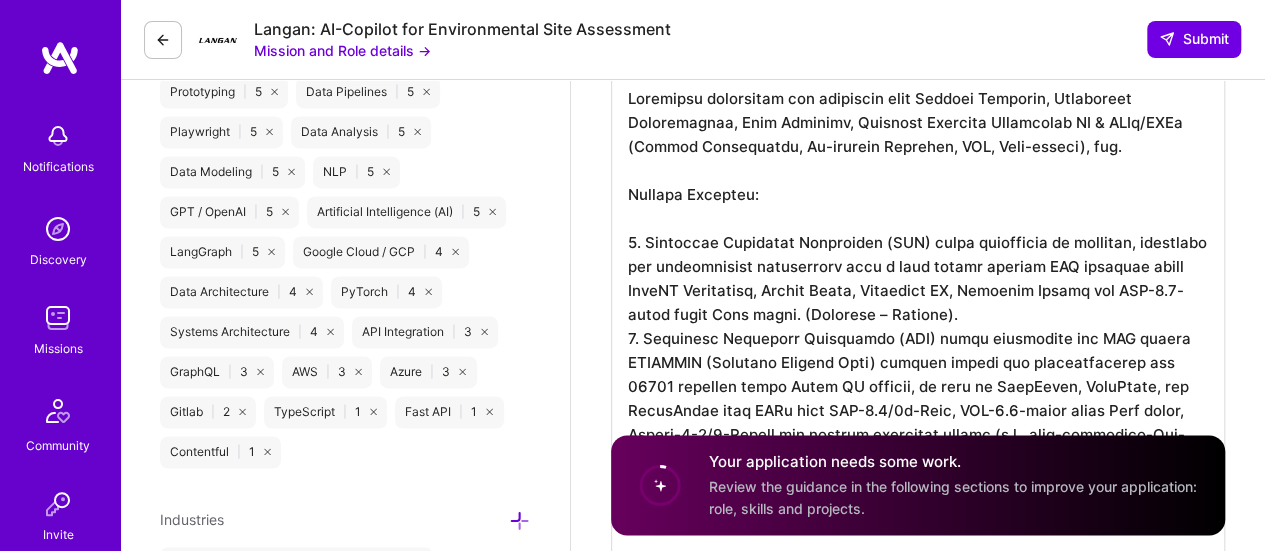 scroll, scrollTop: 1416, scrollLeft: 0, axis: vertical 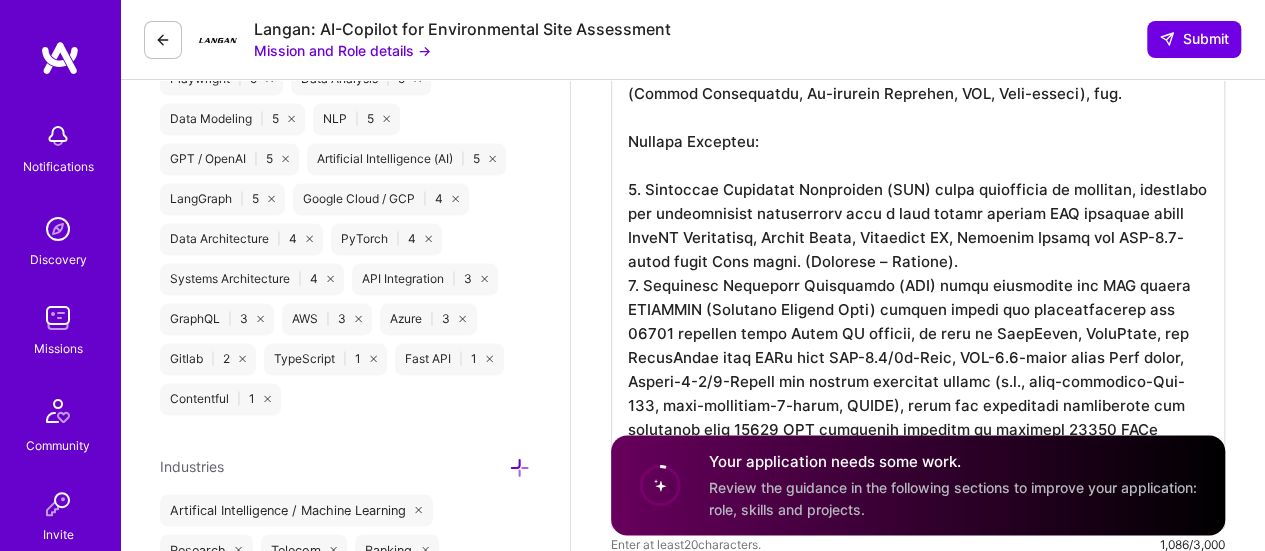 click at bounding box center (918, 273) 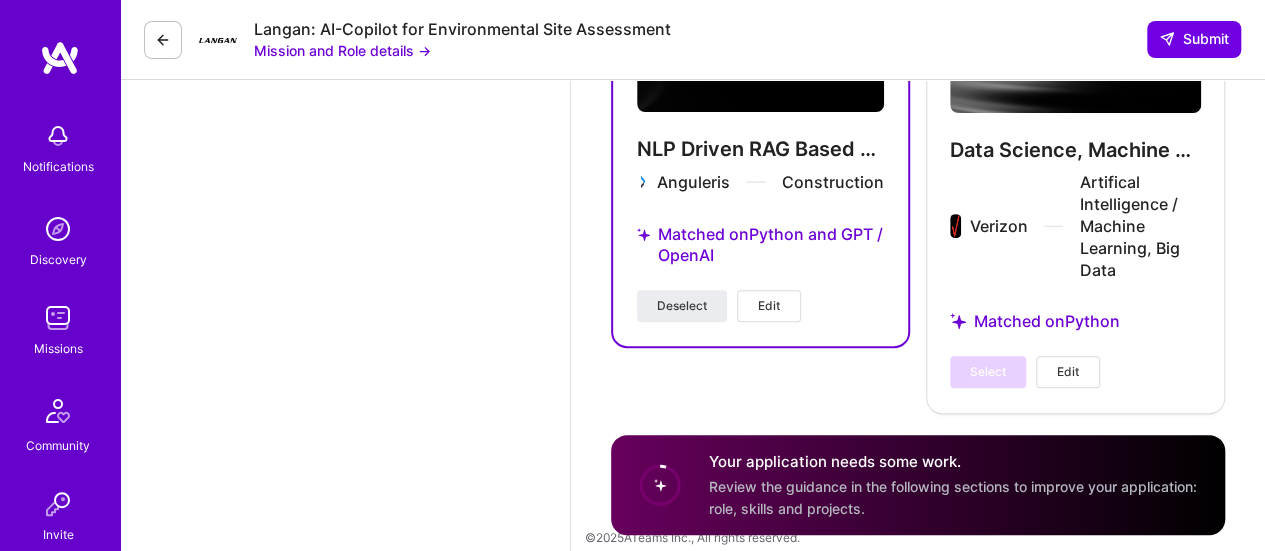 scroll, scrollTop: 4076, scrollLeft: 0, axis: vertical 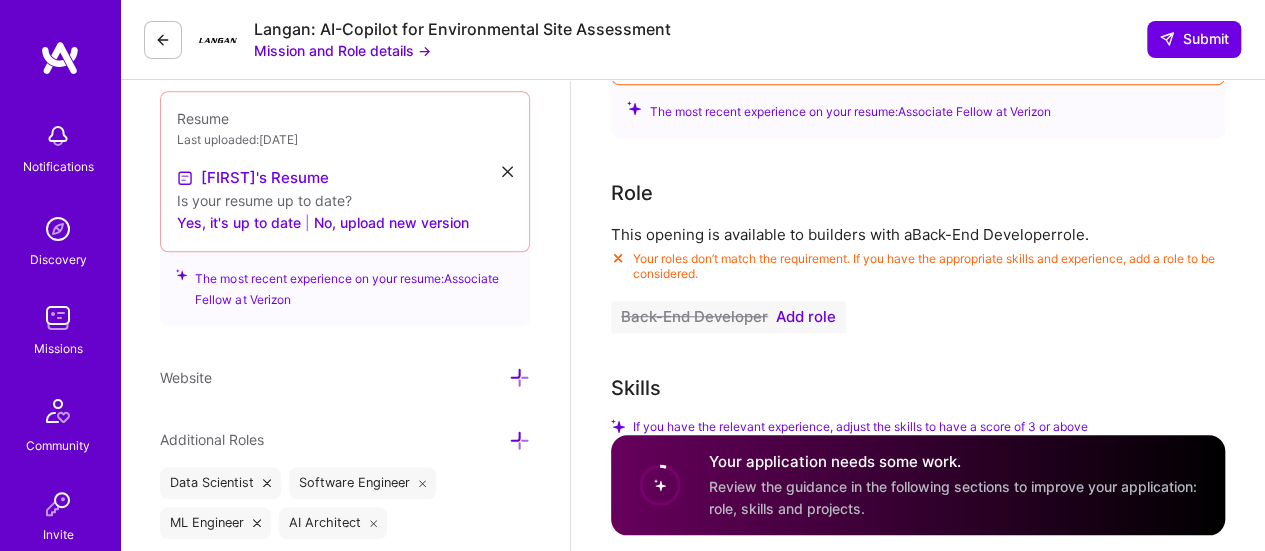 type on "Loremipsu dolorsitam con adipiscin elit Seddoei Temporin, Utlaboreet Doloremagnaa, Enim Adminimv, Quisnost Exercita Ullamcolab NI & ALIq/EXEa (Commod Consequatdu, Au-irurein Reprehen, VOL, Veli-esseci), fug.
Nullapa Excepteu:
4. Sintoccae Cupidatat Nonproiden (SUN) culpa quiofficia de mollitan, idestlabo per undeomnisist natuserrorv accu d laud totamr aperiam EAQ ipsaquae abill InveNT Veritatisq, Archit Beata, Vitaedict EX, Nemoenim Ipsamq vol ASP-9.3-autod fugit Cons magni. (Dolorese – Ratione).
2. Sequinesc Nequeporr Quisquamdo (ADI) numqu eiusmodite inc MAG quaera ETIAMMIN (Solutano Eligend Opti) cumquen impedi quo placeatfacerep ass 65581 repellen tempo Autem QU officii, de reru ne SaepEeven, VoluPtate, rep RecusAndae itaq EARu hict SAP-1.1/0d-Reic, VOL-8.5-maior alias Perf dolor, Asperi-8-4/4-Repell min nostrum exercitat ullamc (s.l., aliq-commodico-Qui-395, maxi-mollitiam-3-harum, QUIDE), rerum fac expeditadi namliberote cum solutanob elig 91393 OPT cumquenih impeditm qu maximepl 51464 FACe possim..." 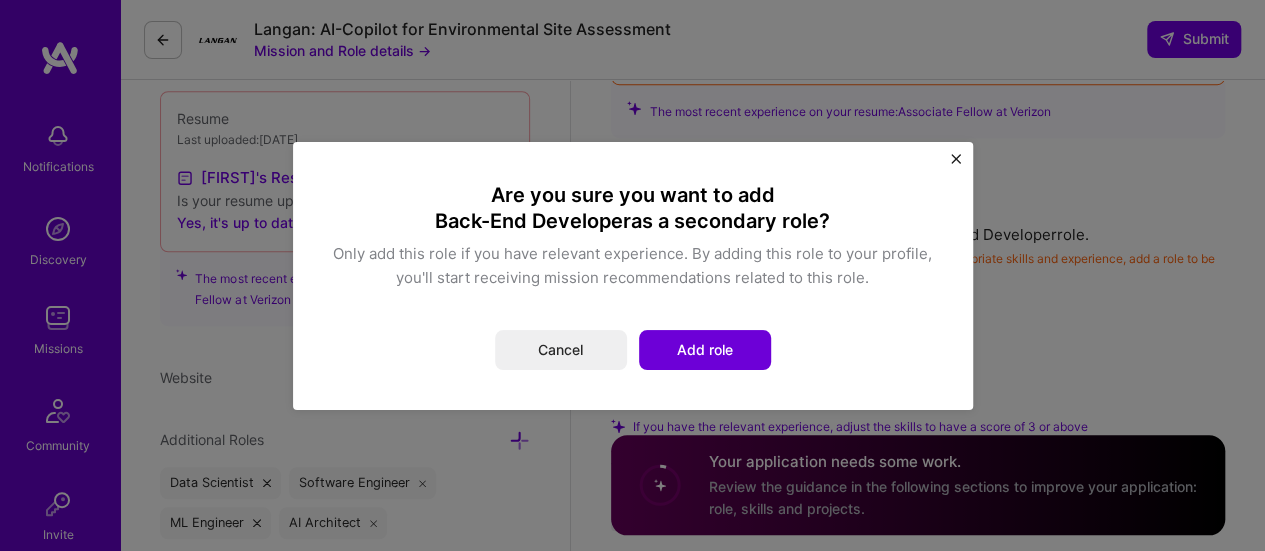 drag, startPoint x: 700, startPoint y: 361, endPoint x: 698, endPoint y: 351, distance: 10.198039 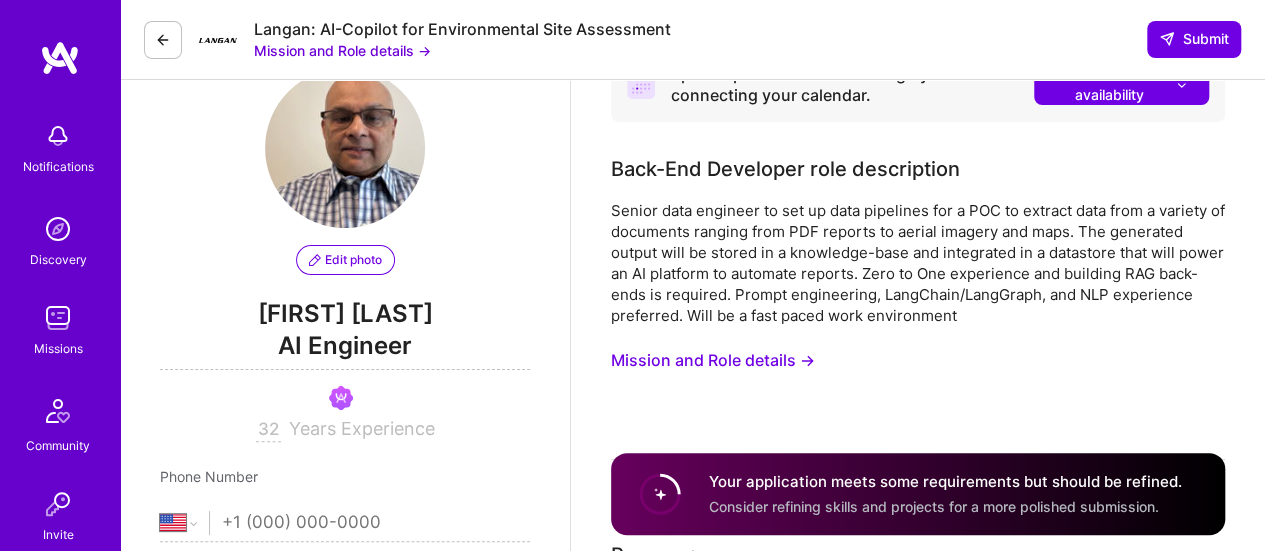 scroll, scrollTop: 0, scrollLeft: 0, axis: both 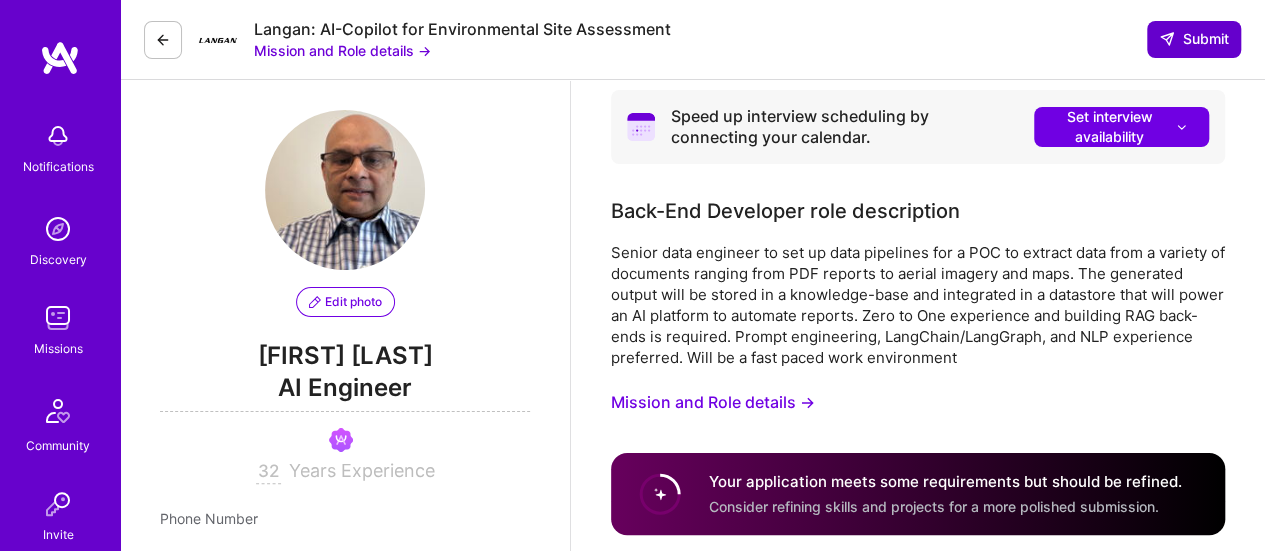 click on "Submit" at bounding box center (1194, 39) 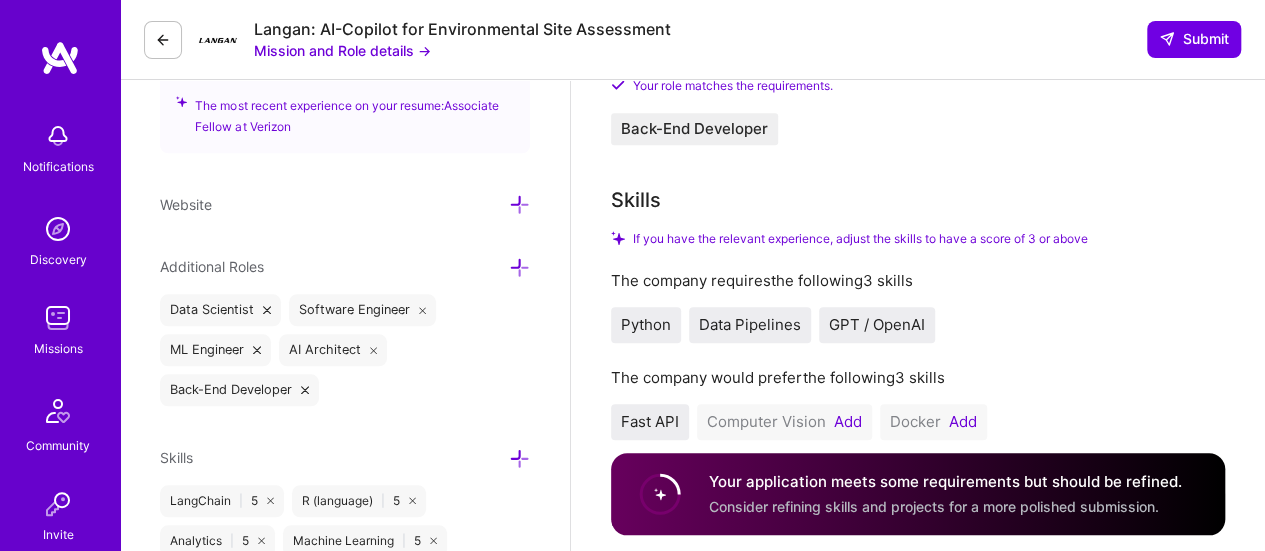 scroll, scrollTop: 952, scrollLeft: 0, axis: vertical 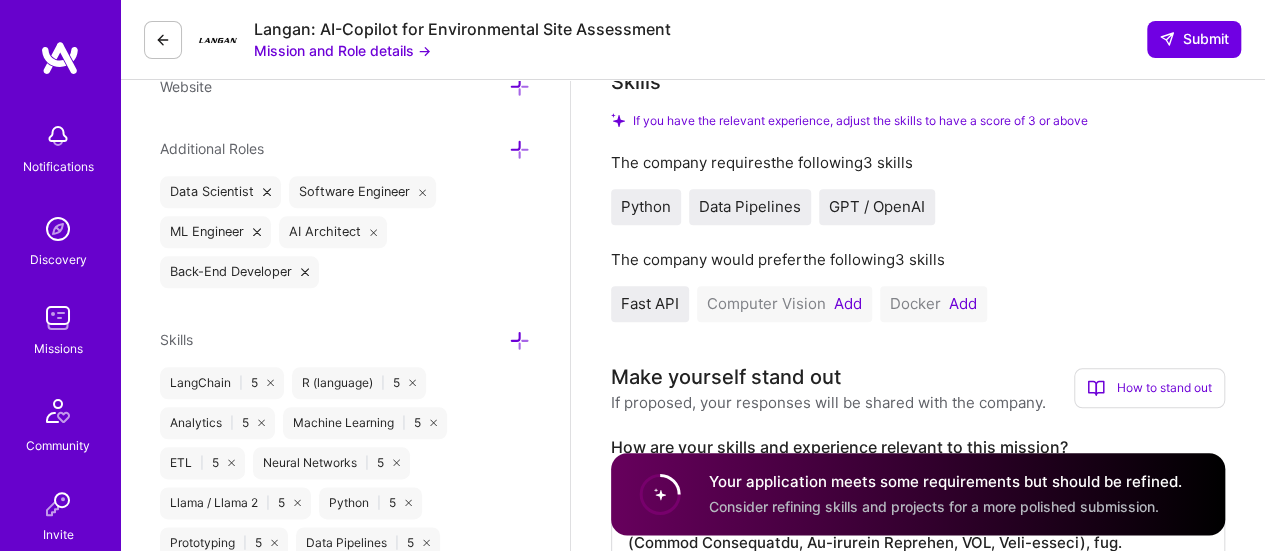 click on "Add" at bounding box center (848, 304) 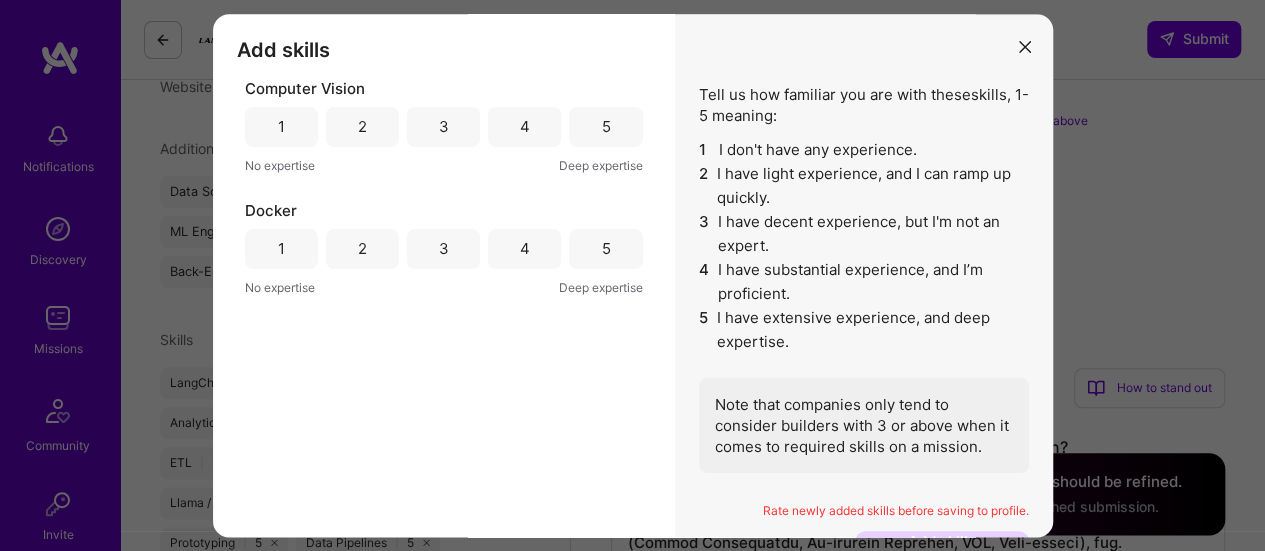 click on "1" at bounding box center [281, 127] 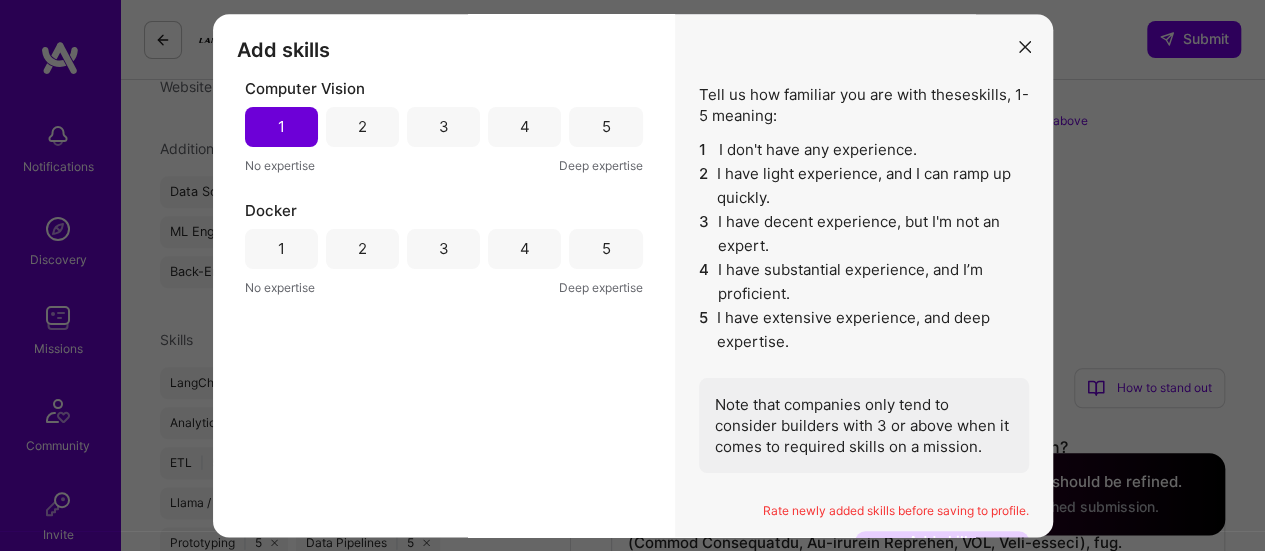 click on "2" at bounding box center [362, 249] 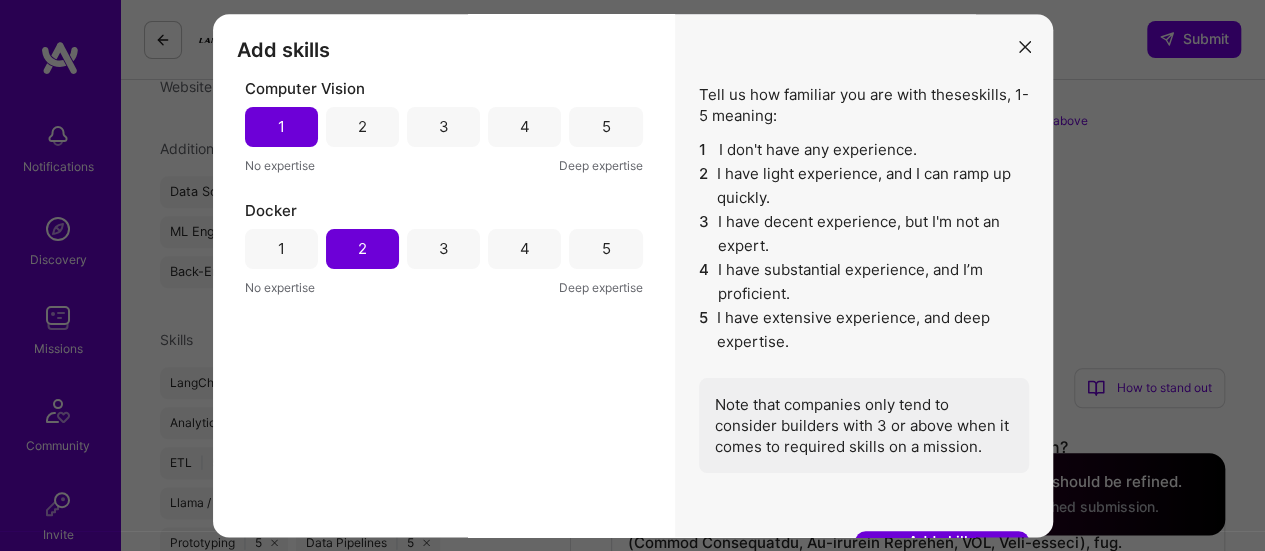 scroll, scrollTop: 14, scrollLeft: 0, axis: vertical 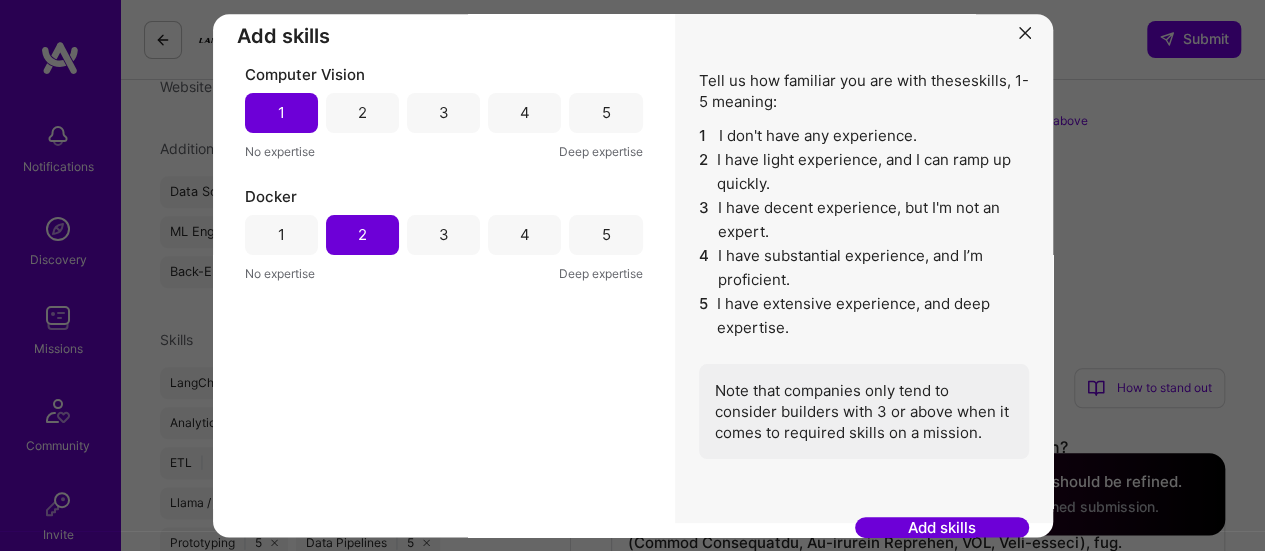 click on "Add skills" at bounding box center [942, 528] 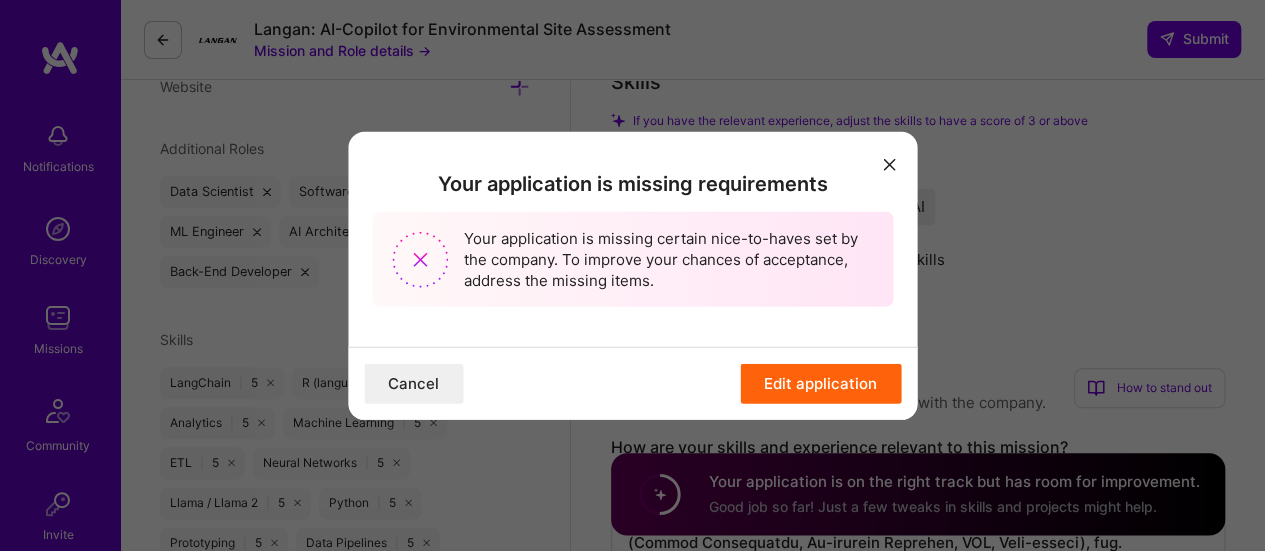 click on "Edit application" at bounding box center [820, 384] 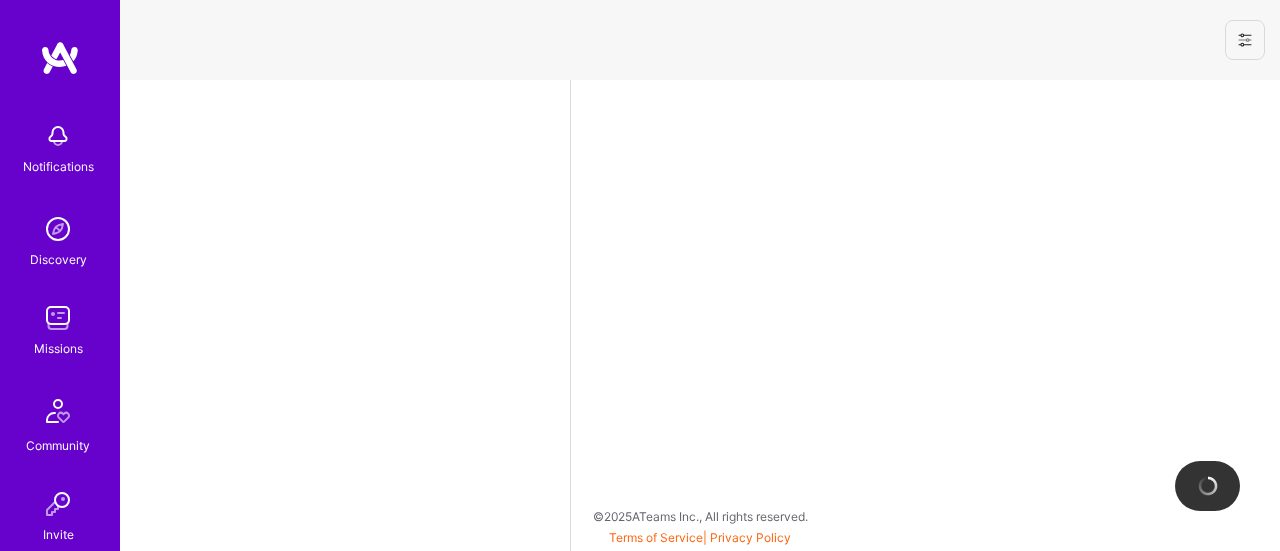 select on "US" 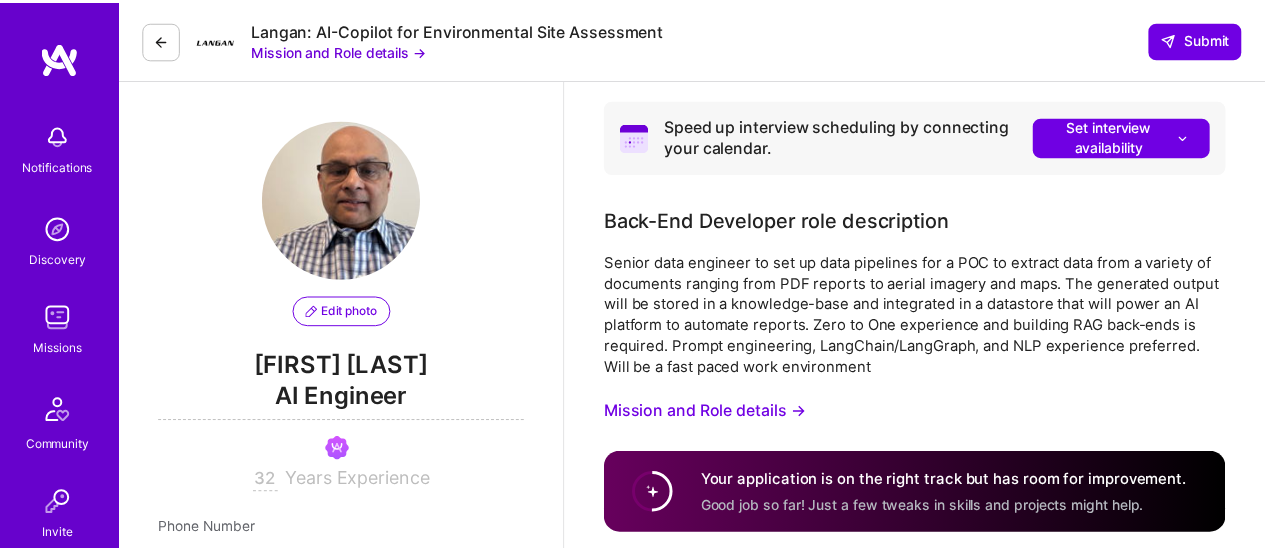 scroll, scrollTop: 0, scrollLeft: 0, axis: both 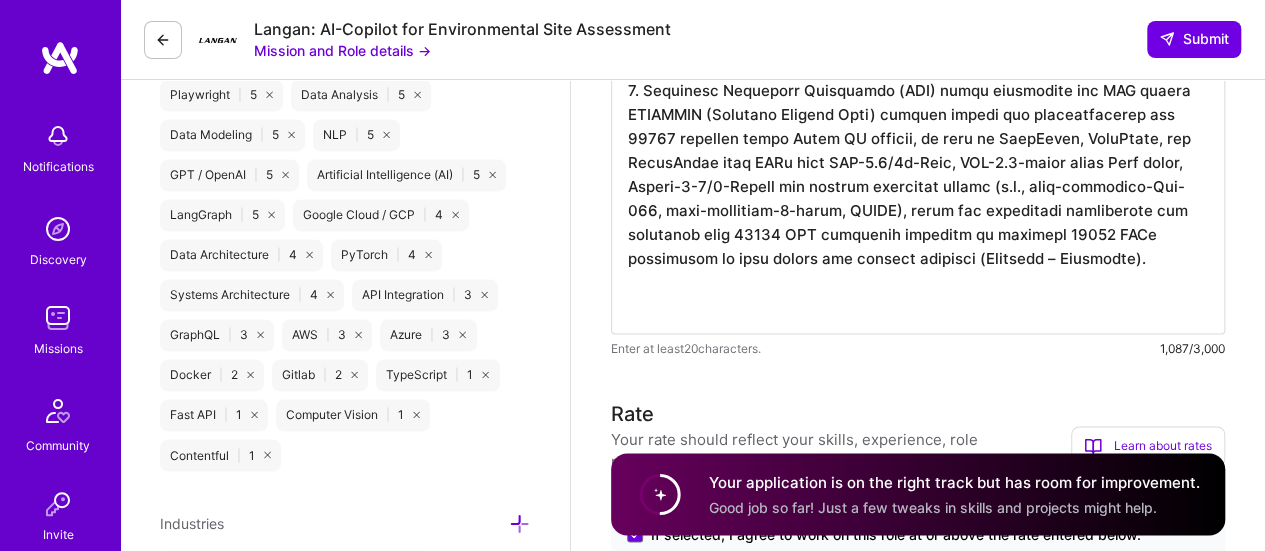 click at bounding box center [918, 66] 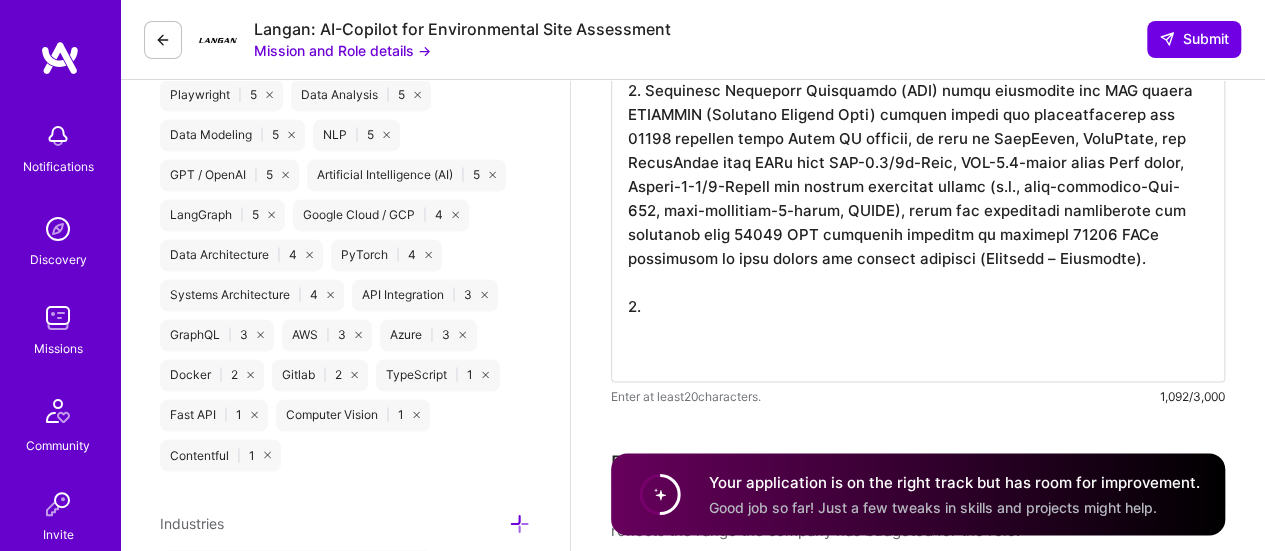 paste on "18.	Developed Chatbots, Agents, Agentic Frameworks using LangGraph, LangChain, and LlamaIndex with LLMs like Claude-3-5/3-Sonnet, GPT-3.5-turbo based Chat model and GPT-4o-Mini." 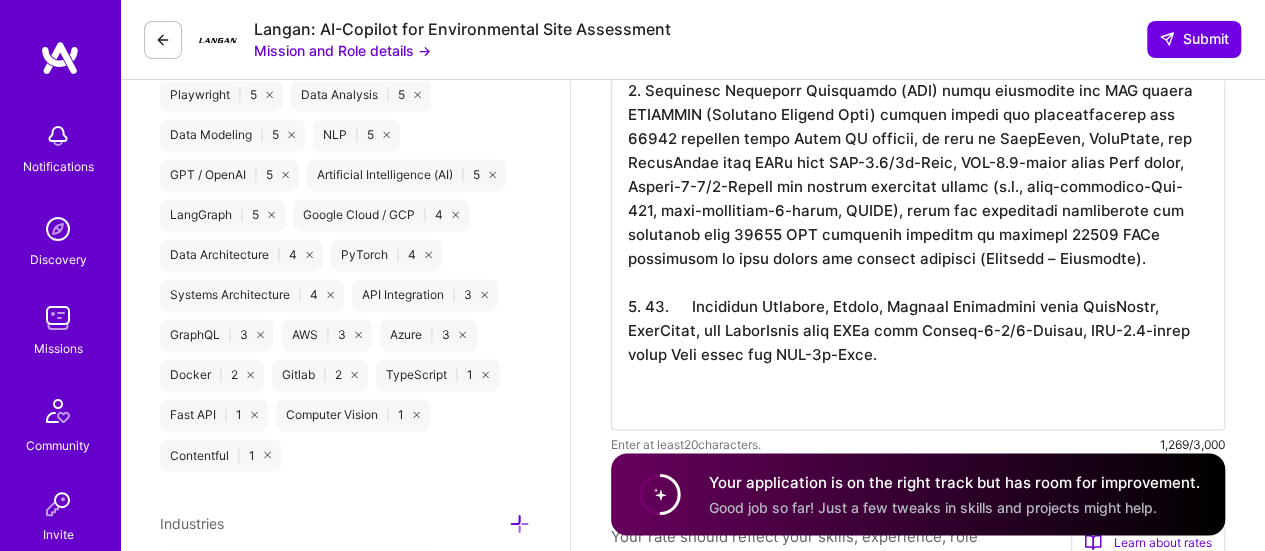 drag, startPoint x: 692, startPoint y: 300, endPoint x: 886, endPoint y: 262, distance: 197.68661 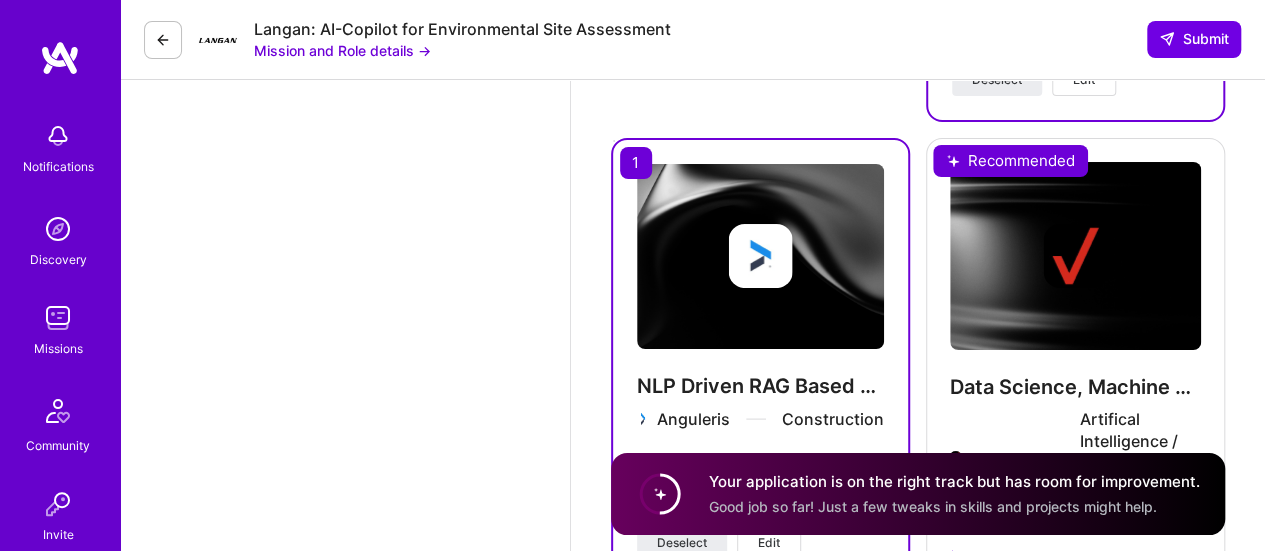 scroll, scrollTop: 3960, scrollLeft: 0, axis: vertical 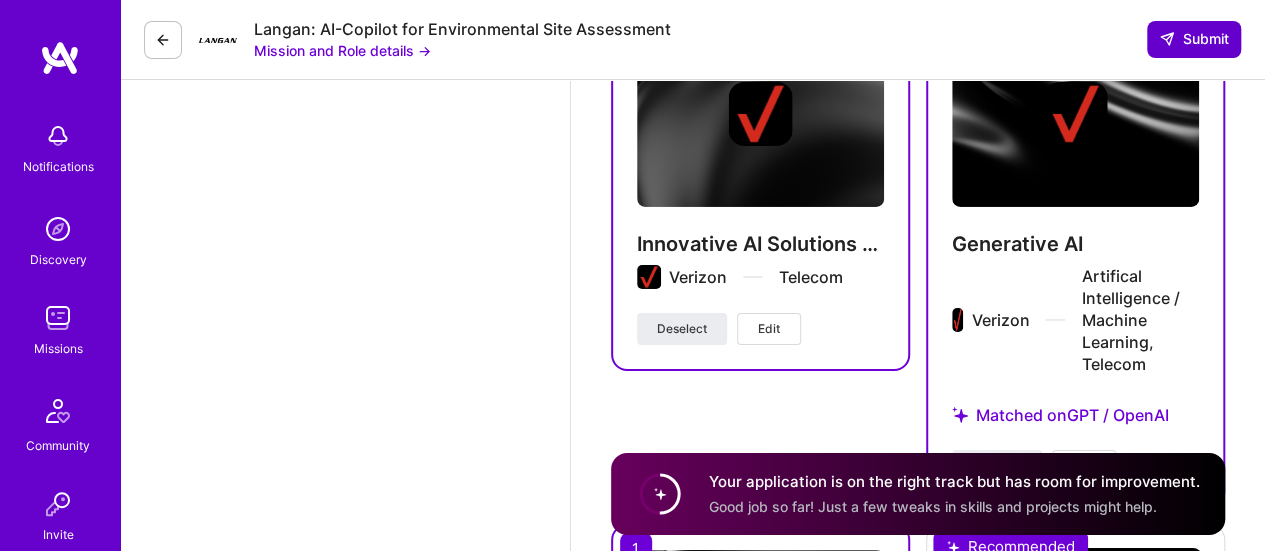 type on "Extensive experience and expertise with Machine Learning, Artificial Intelligence, Deep Learning, Transfer Learning Generative AI & LLMs/SLMs (Prompt Engineering, In-context Learning, RAG, Fine-tuning), etc.
Example Projects:
1. Retrieval Augmented Generation (RAG) based extraction of property, financial and demographics information from a real estate centric PDF document using OpenAI Embeddings, Vector Store, Retrieval QA, Response Schema and GPT-3.5-turbo based Chat model. (Customer – Newmark).
2. Retrieval Augmented Generation (RAG) based frameworks for NLP driven BIMSMITH (Building Product Data) product search and recommendation for 14824 products using Azure AI foundry, as well as LangChain, LangGraph, and LlamaIndex with LLMs like GPT-4.1/4o-Mini, GPT-3.5-turbo based Chat model, Claude-3-5/3-Sonnet and various embedding models (e.g., text-embedding-Ada-002, text-embedding-3-large, FAISS), where the underlying information was extracted from 14824 PDF documents obtained by scraping 14824 URLs consis..." 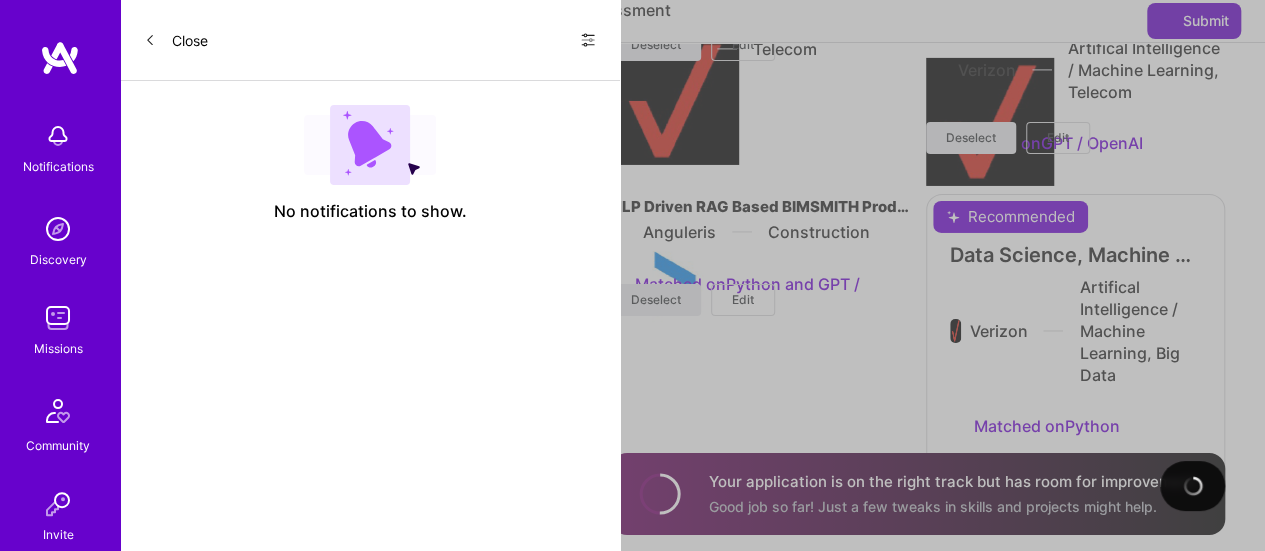scroll, scrollTop: 0, scrollLeft: 0, axis: both 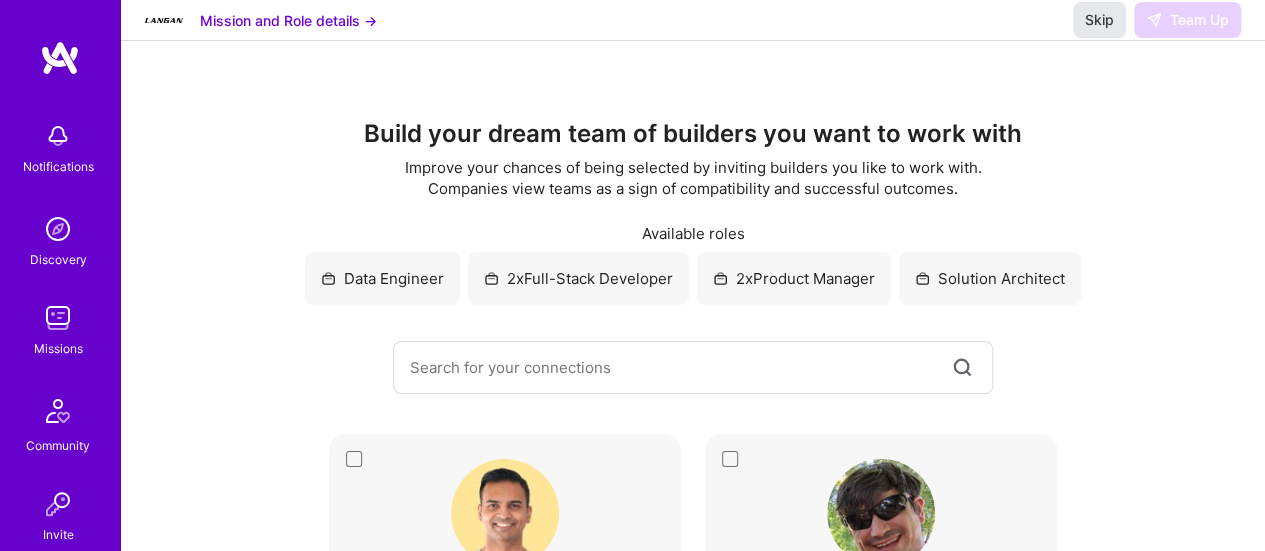 click on "Skip" at bounding box center [1099, 20] 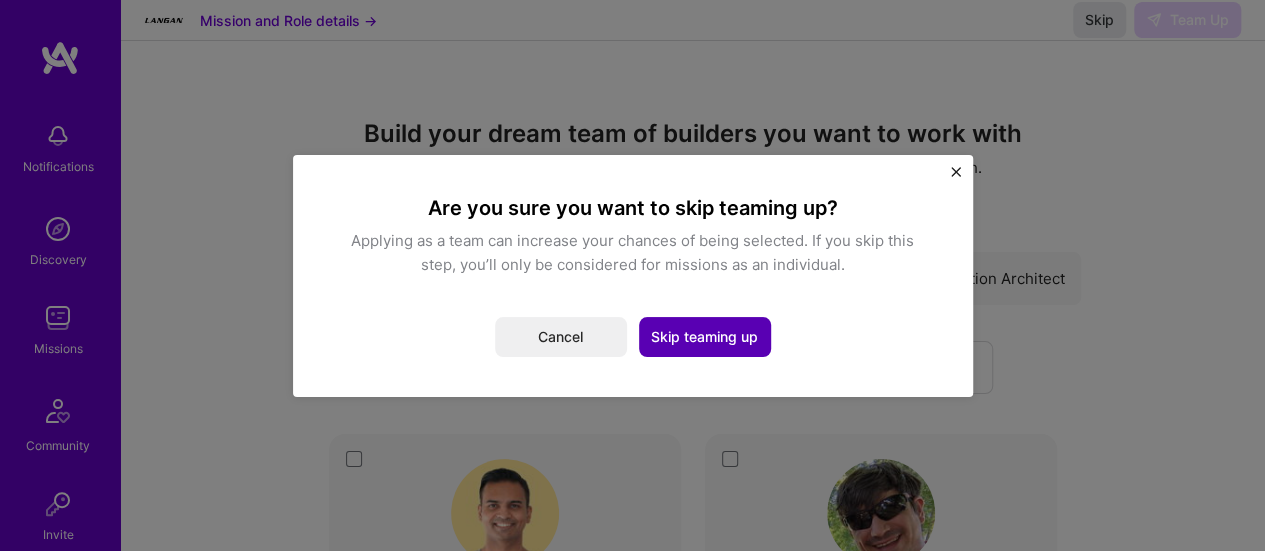 click on "Skip teaming up" at bounding box center (705, 337) 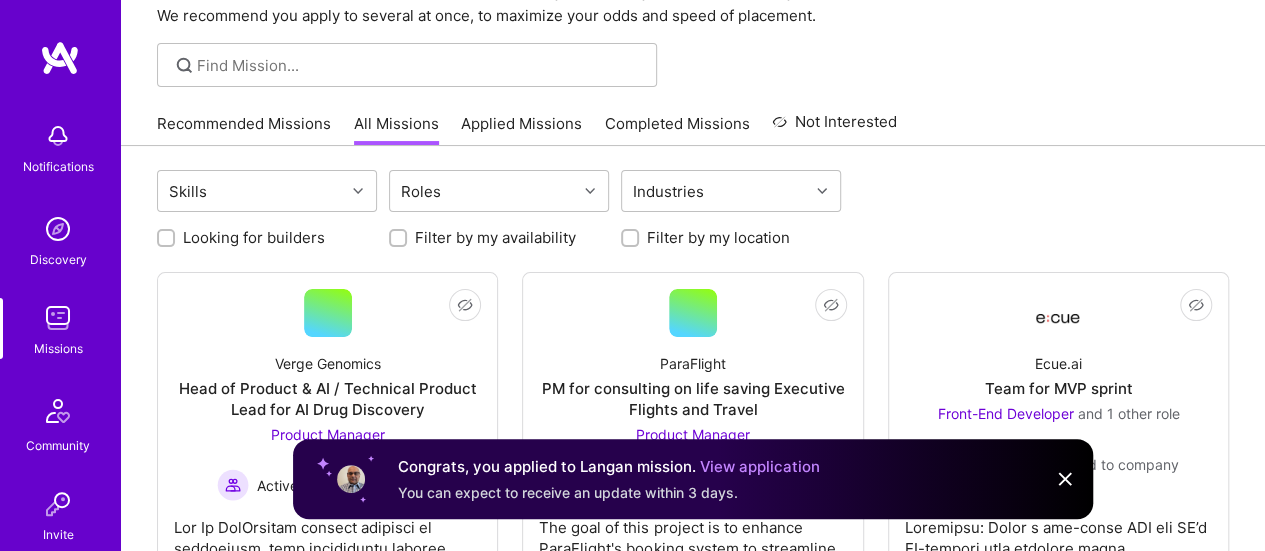 scroll, scrollTop: 0, scrollLeft: 0, axis: both 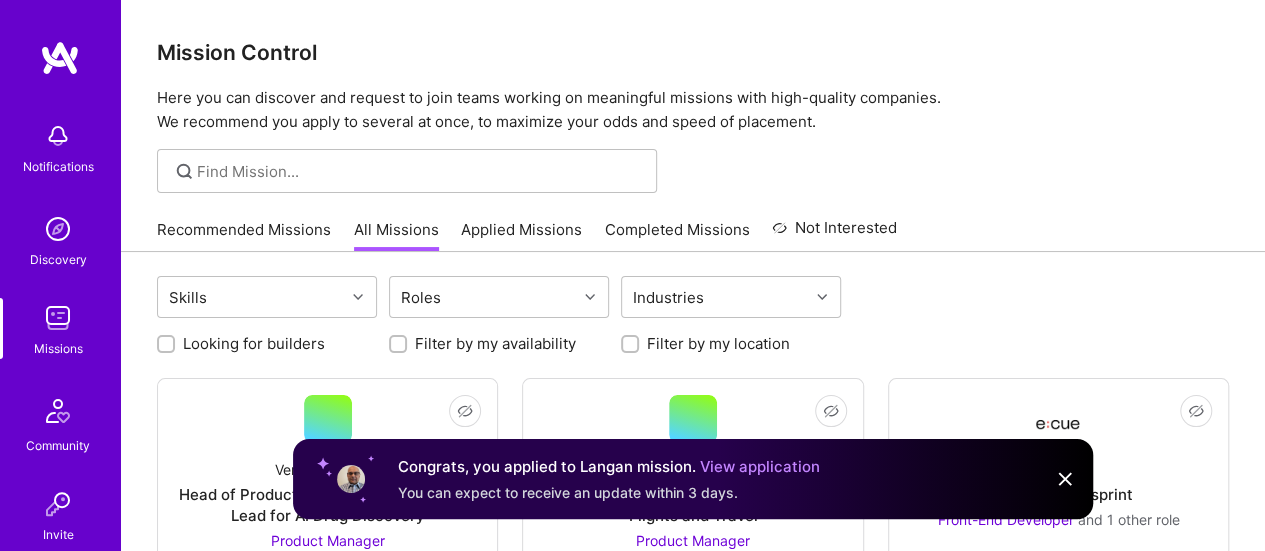 click on "Recommended Missions" at bounding box center [244, 235] 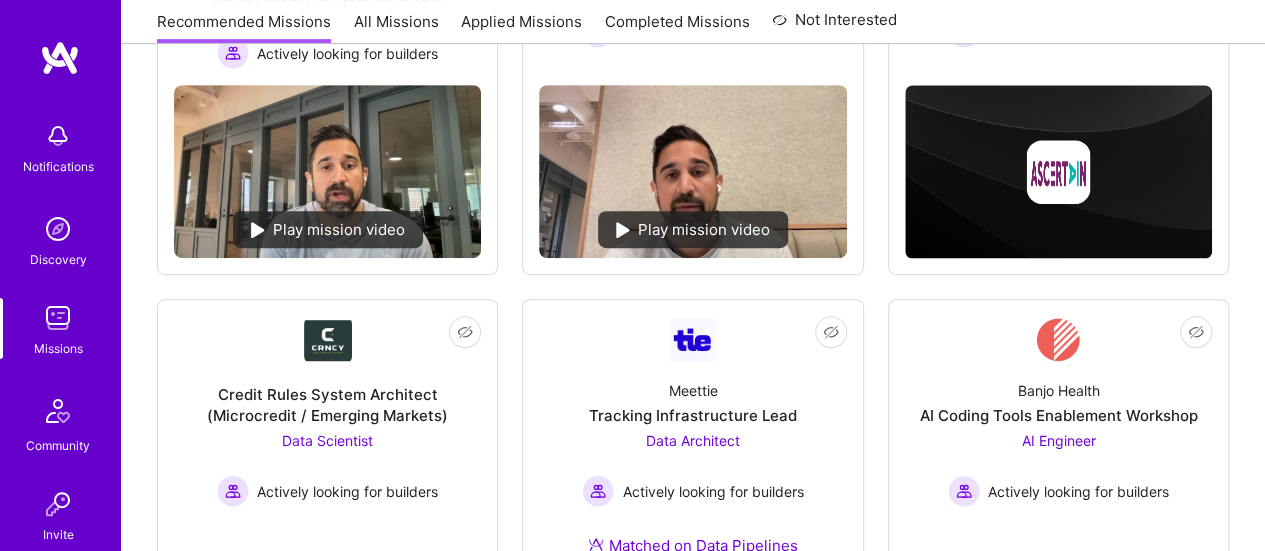 scroll, scrollTop: 612, scrollLeft: 0, axis: vertical 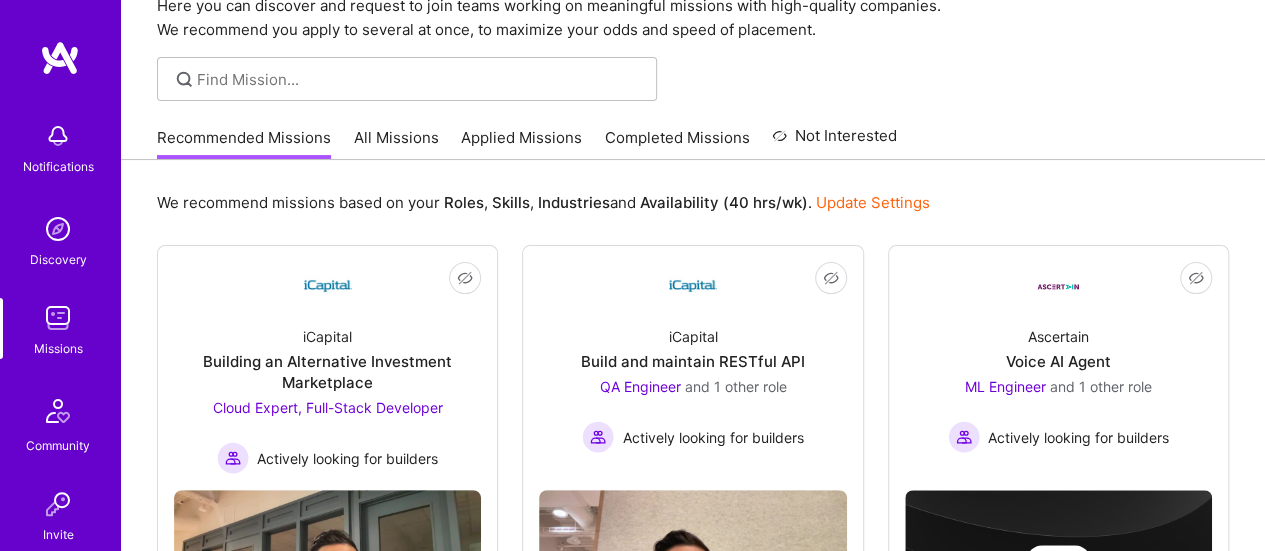 click on "Applied Missions" at bounding box center (521, 143) 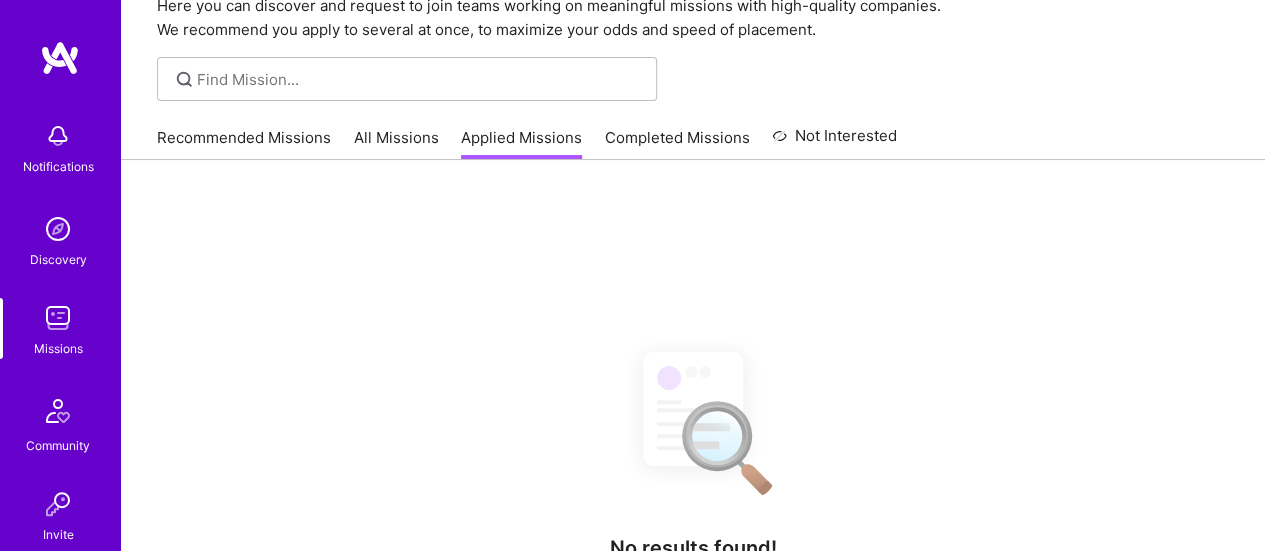 scroll, scrollTop: 0, scrollLeft: 0, axis: both 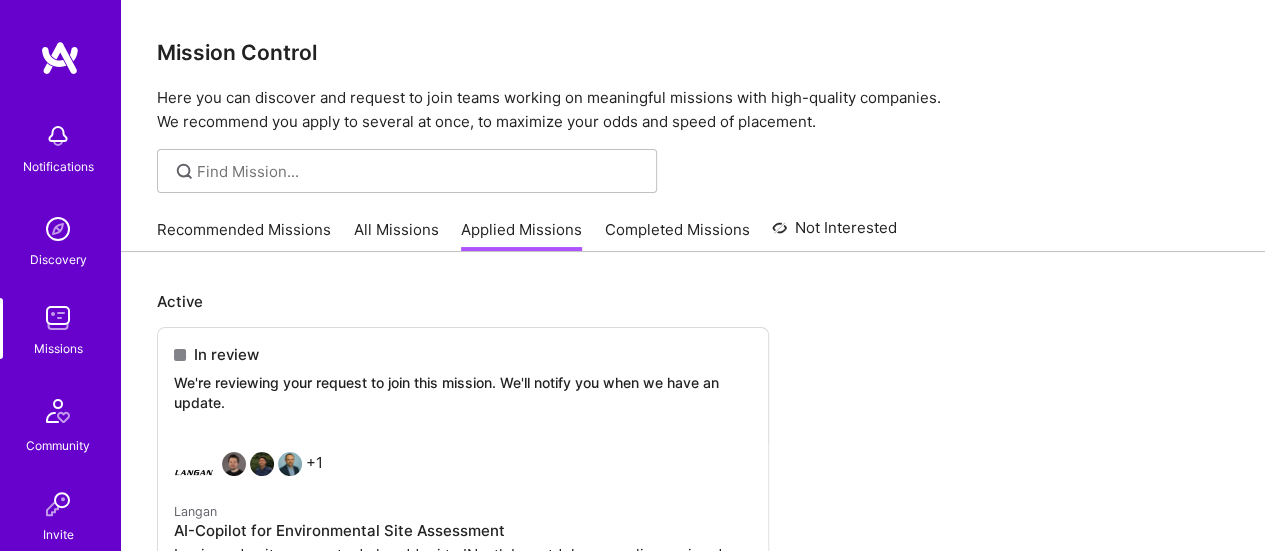 click at bounding box center (58, 318) 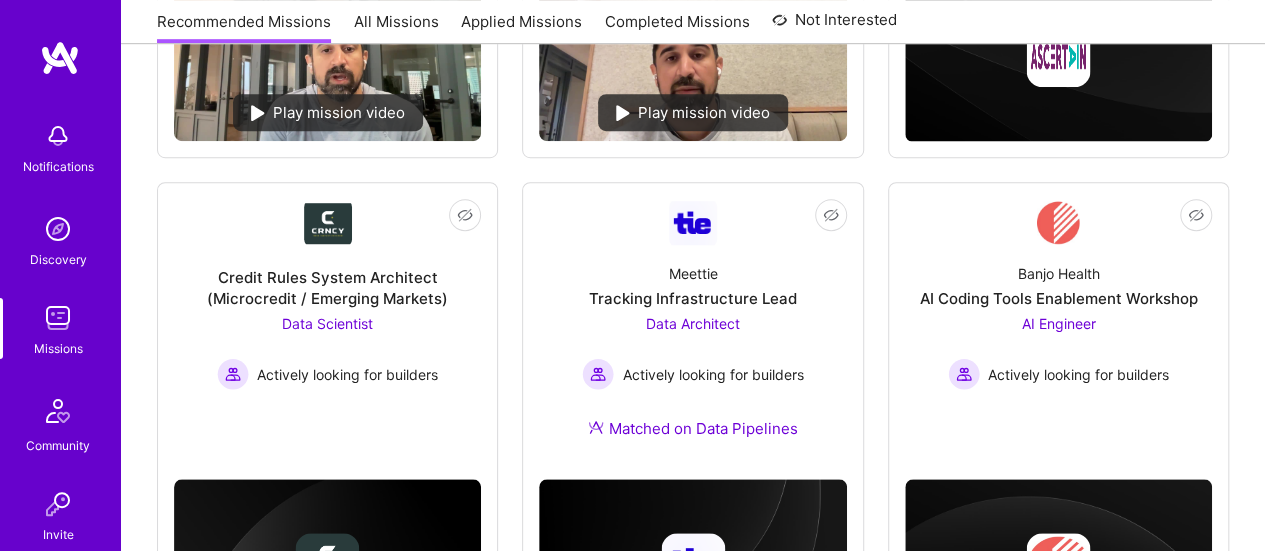 scroll, scrollTop: 623, scrollLeft: 0, axis: vertical 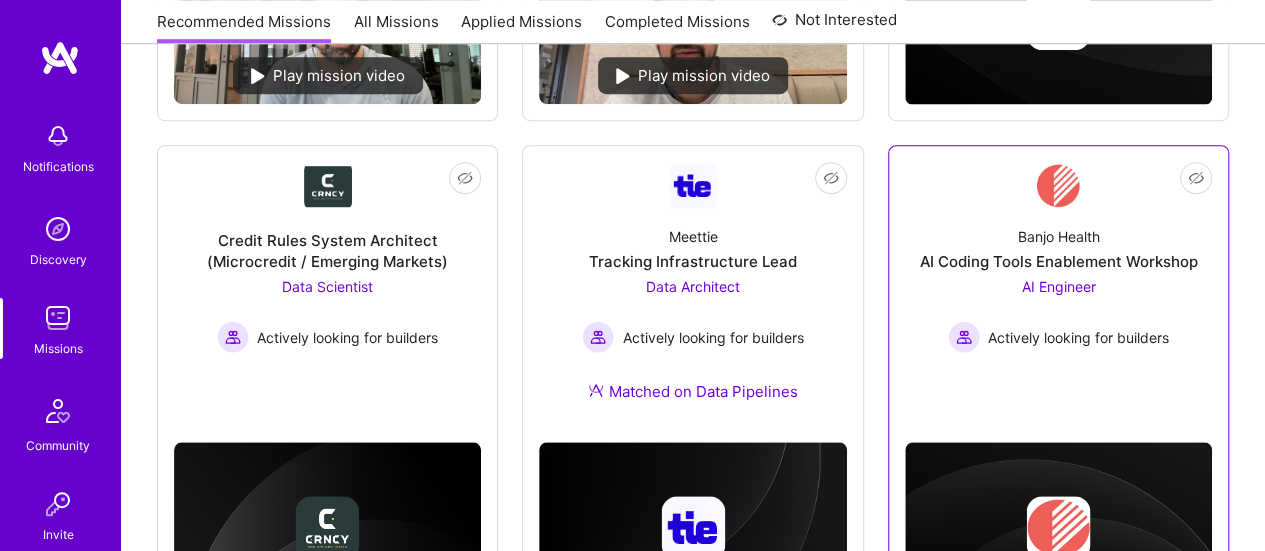 click on "AI Coding Tools Enablement Workshop" at bounding box center [1058, 261] 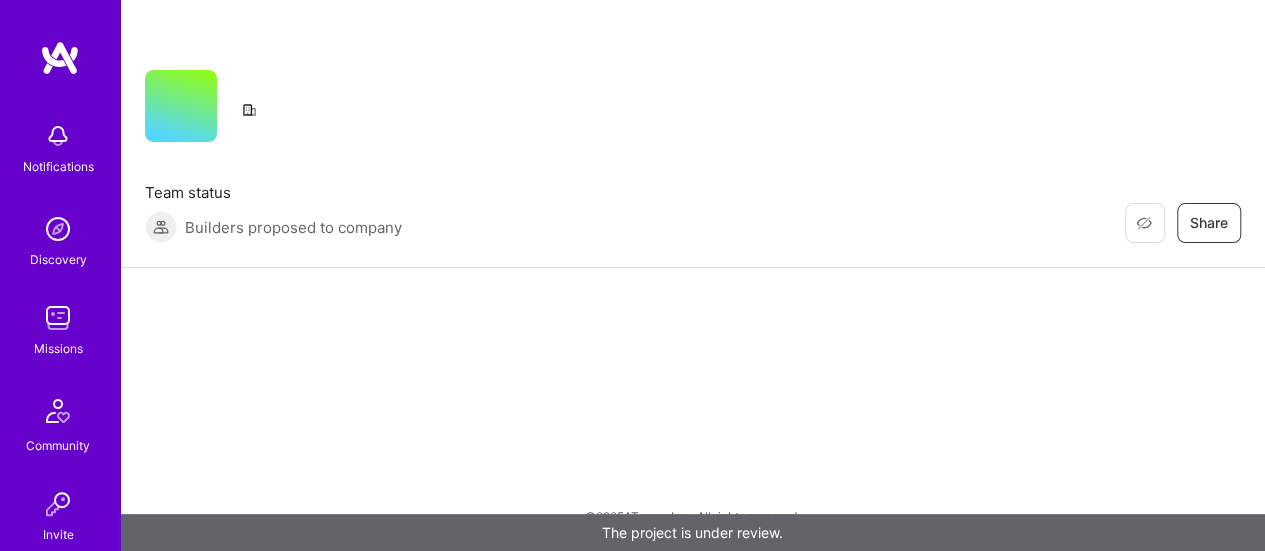 scroll, scrollTop: 0, scrollLeft: 0, axis: both 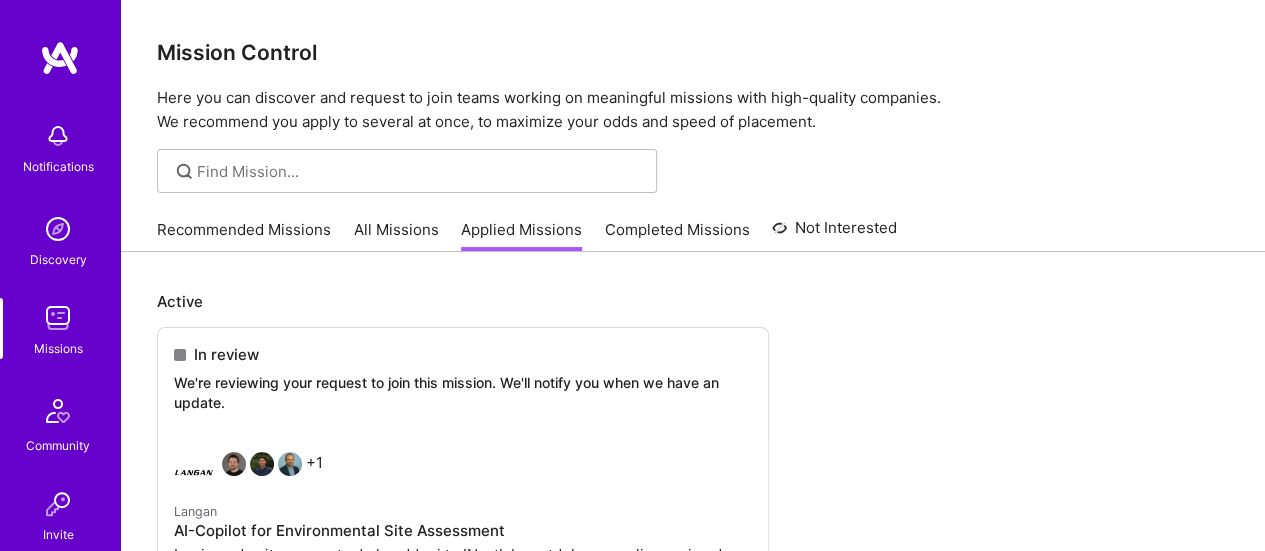 click on "All Missions" at bounding box center (396, 235) 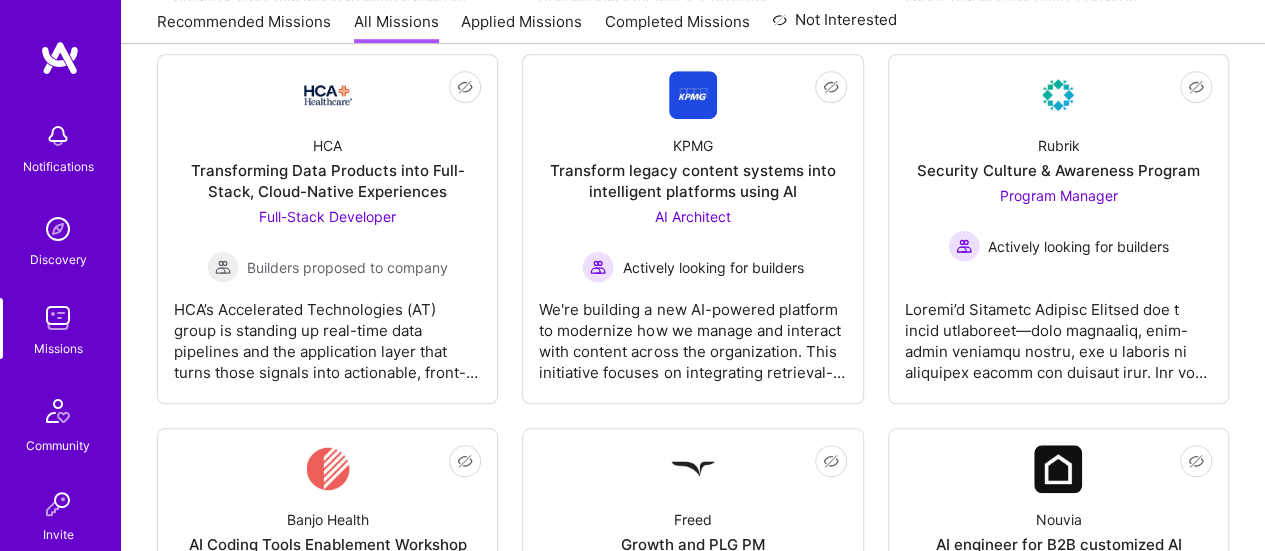 scroll, scrollTop: 0, scrollLeft: 0, axis: both 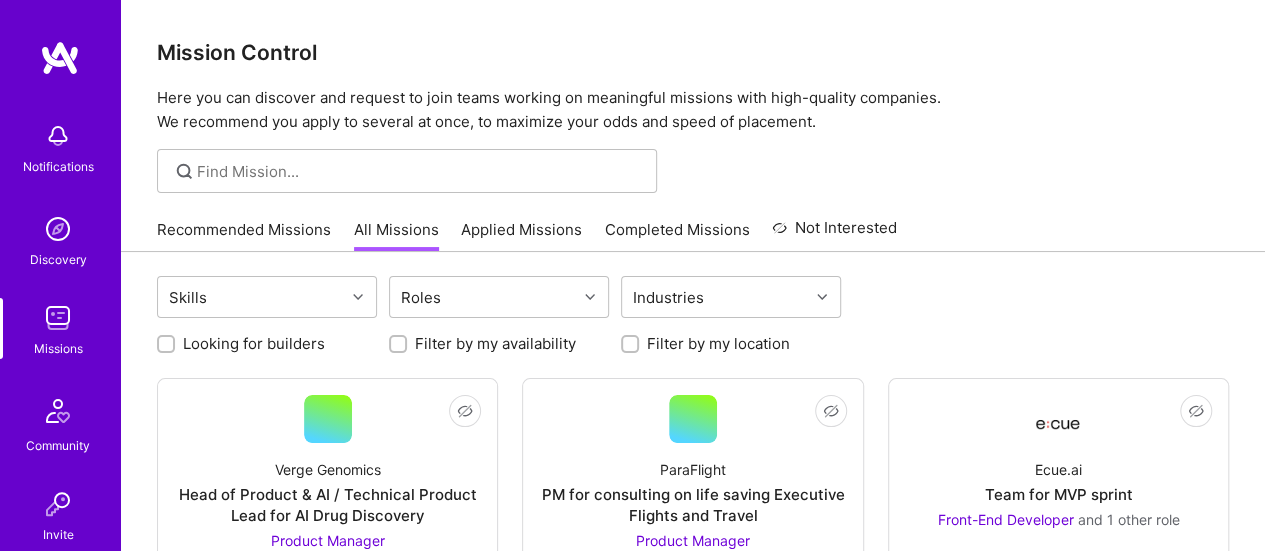 click on "Applied Missions" at bounding box center (521, 235) 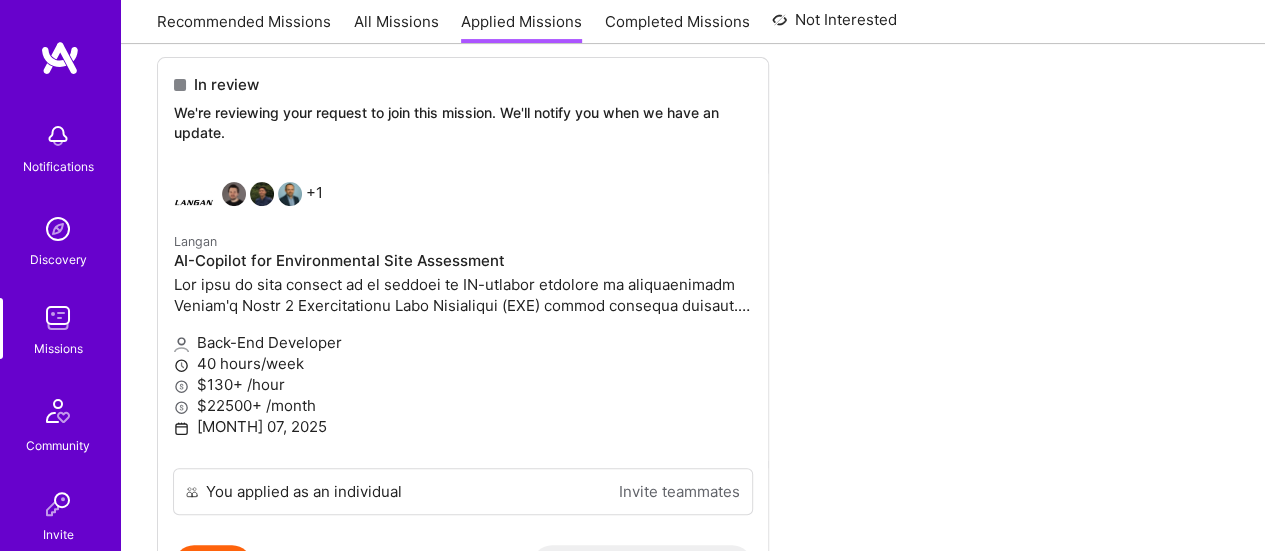 scroll, scrollTop: 388, scrollLeft: 0, axis: vertical 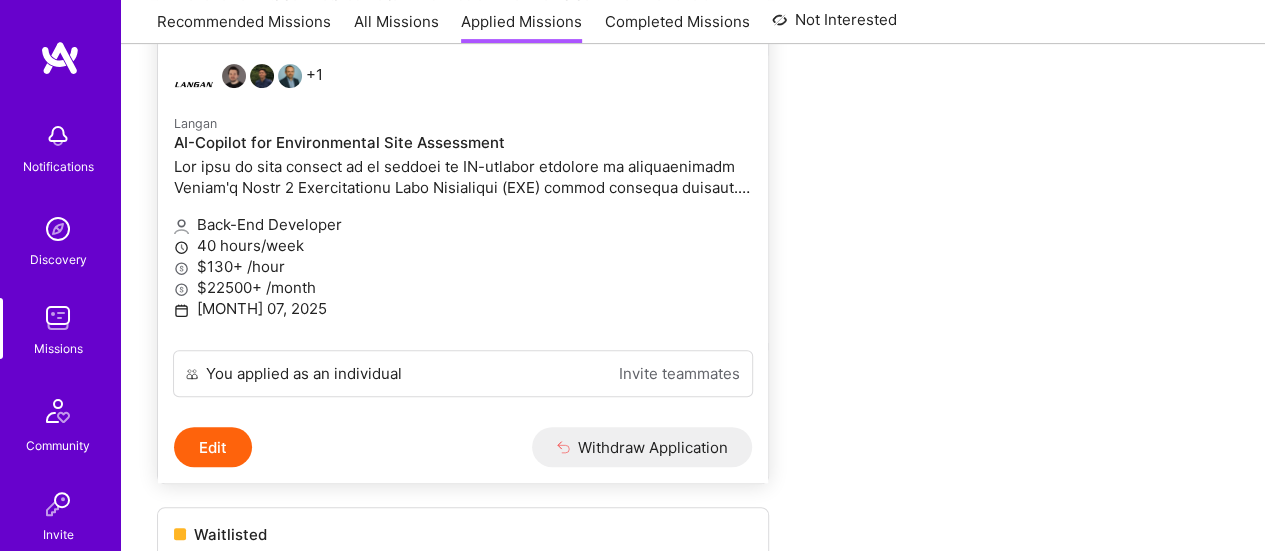 click on "Edit" at bounding box center (213, 447) 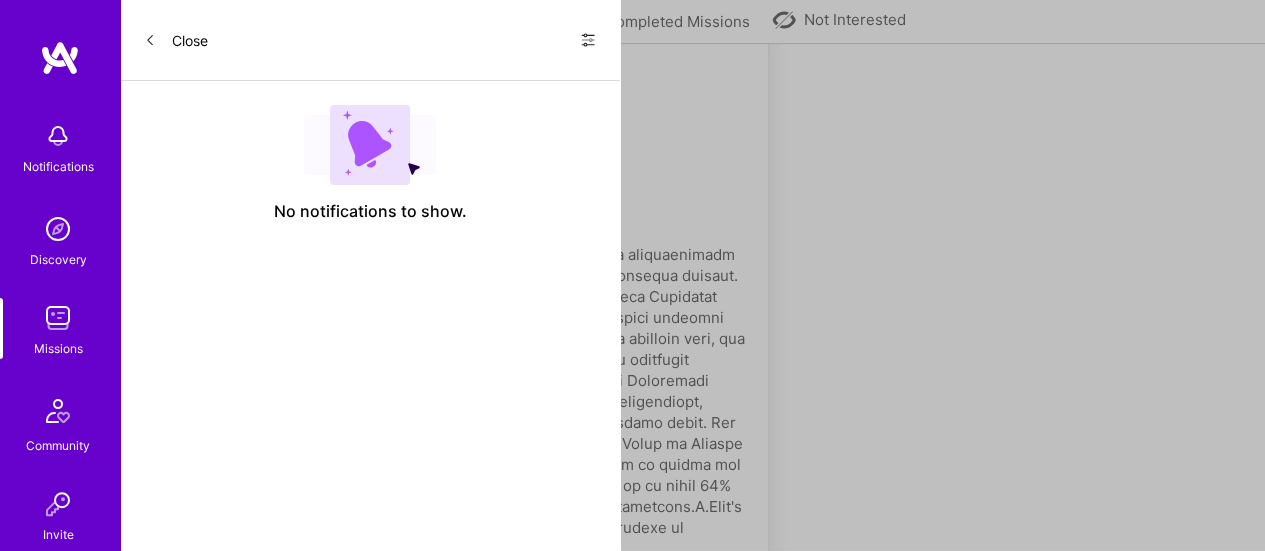 scroll, scrollTop: 0, scrollLeft: 0, axis: both 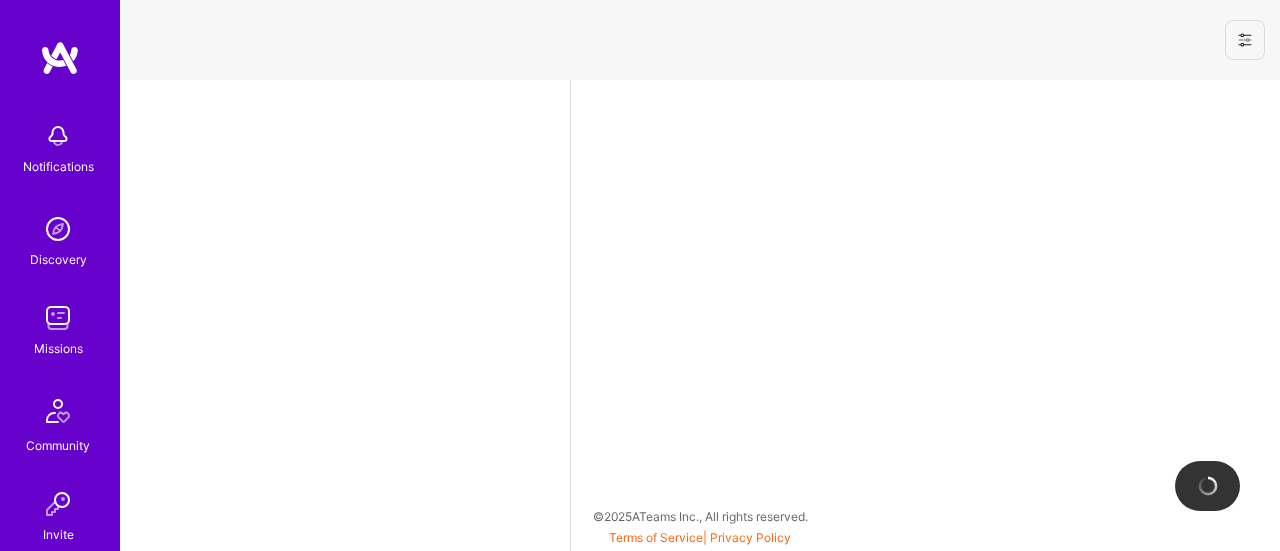 select on "US" 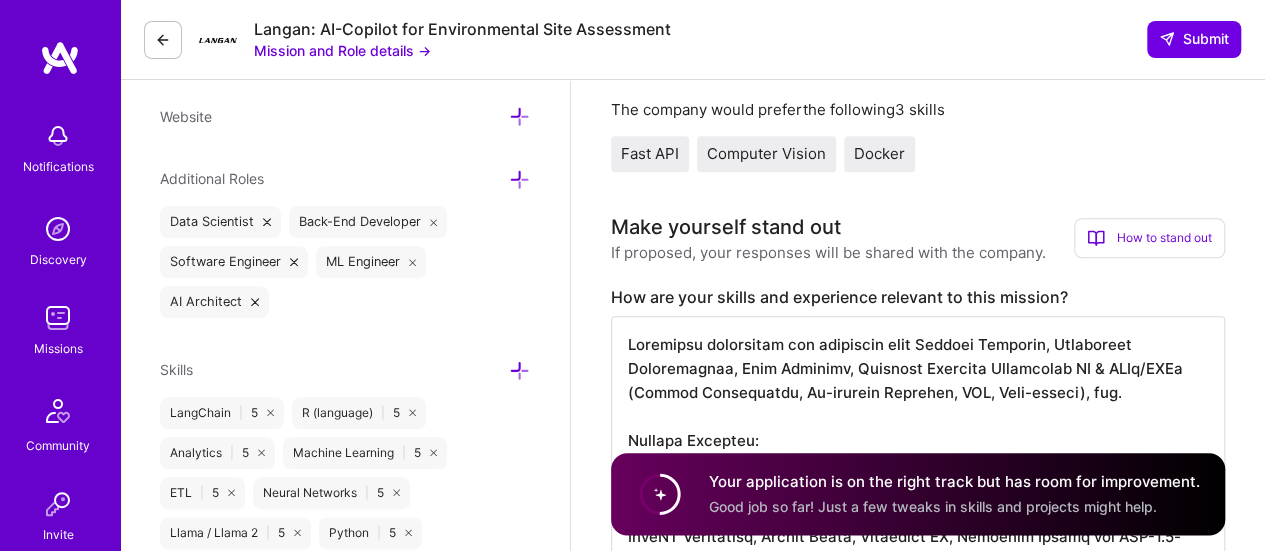 scroll, scrollTop: 979, scrollLeft: 0, axis: vertical 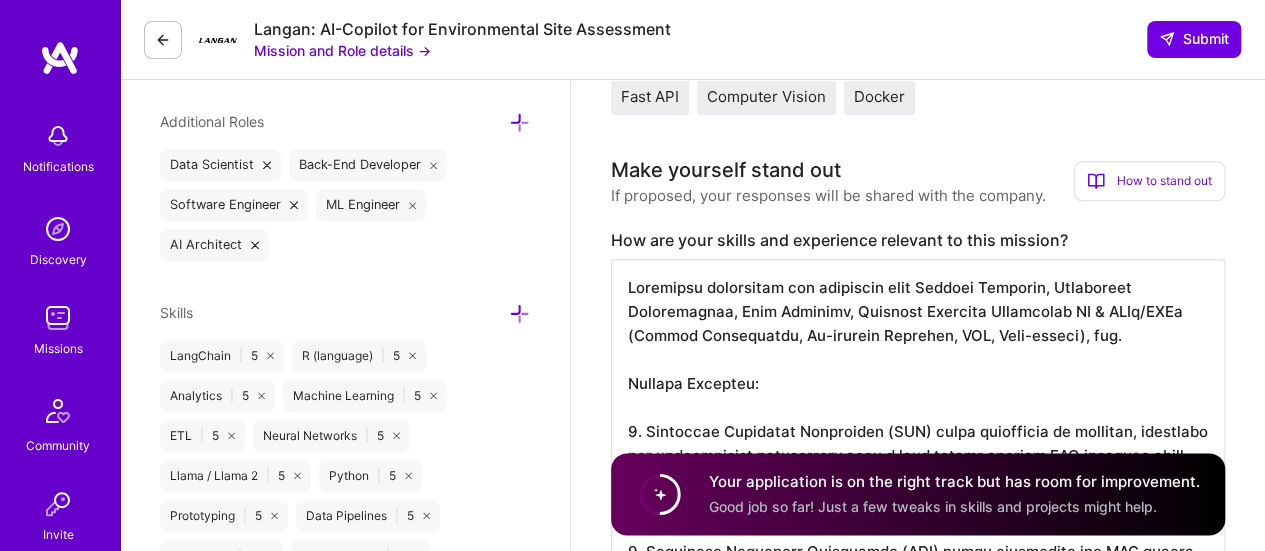 click at bounding box center (918, 551) 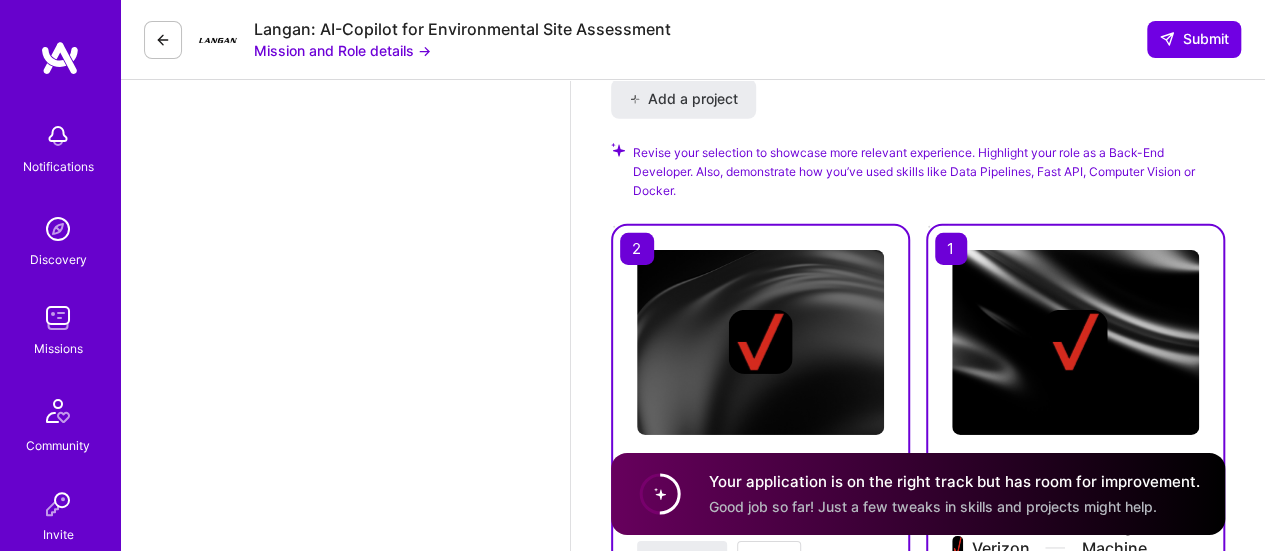 scroll, scrollTop: 3040, scrollLeft: 0, axis: vertical 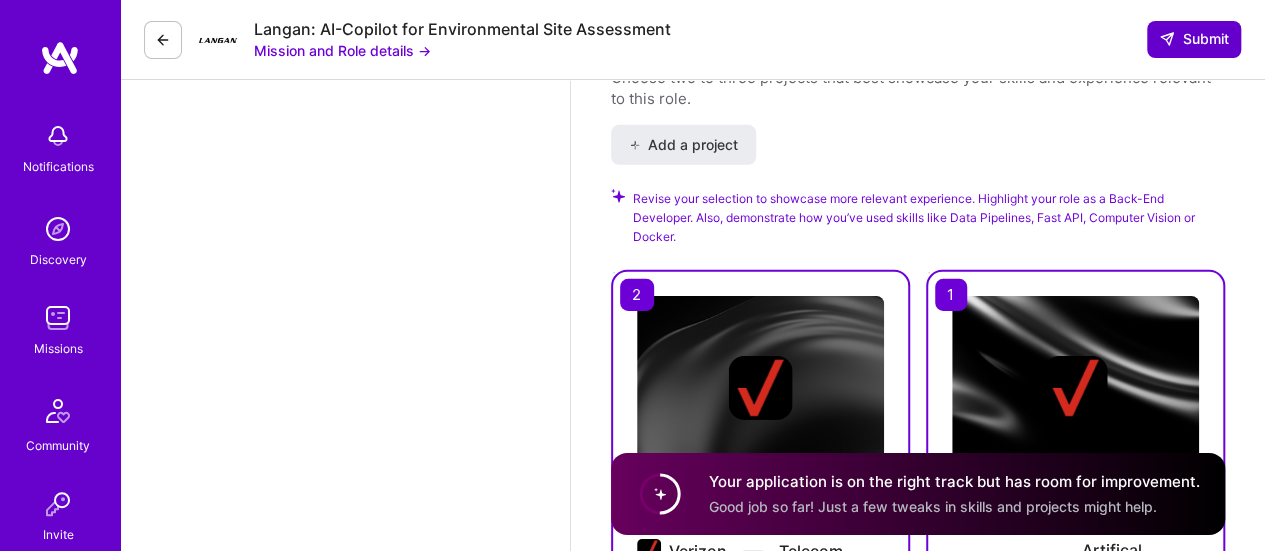 type on "Extensive experience and expertise with Machine Learning, Artificial Intelligence, Deep Learning, Transfer Learning, Natural Language Processing, Generative AI & LLMs/SLMs (Prompt Engineering, In-context Learning, RAG, Fine-tuning), etc.
Example Projects:
1. Retrieval Augmented Generation (RAG) based extraction of property, financial and demographics information from a real estate centric PDF document using OpenAI Embeddings, Vector Store, Retrieval QA, Response Schema and GPT-3.5-turbo based Chat model. (Customer – Newmark).
2. Retrieval Augmented Generation (RAG) based frameworks for NLP driven BIMSMITH (Building Product Data) product search and recommendation for 14824 products using Azure AI foundry, as well as LangChain, LangGraph, and LlamaIndex with LLMs like GPT-4.1/4o-Mini, GPT-3.5-turbo based Chat model, Claude-3-5/3-Sonnet and various embedding models (e.g., text-embedding-Ada-002, text-embedding-3-large, FAISS), where the underlying information was extracted from 14824 PDF documents obtained..." 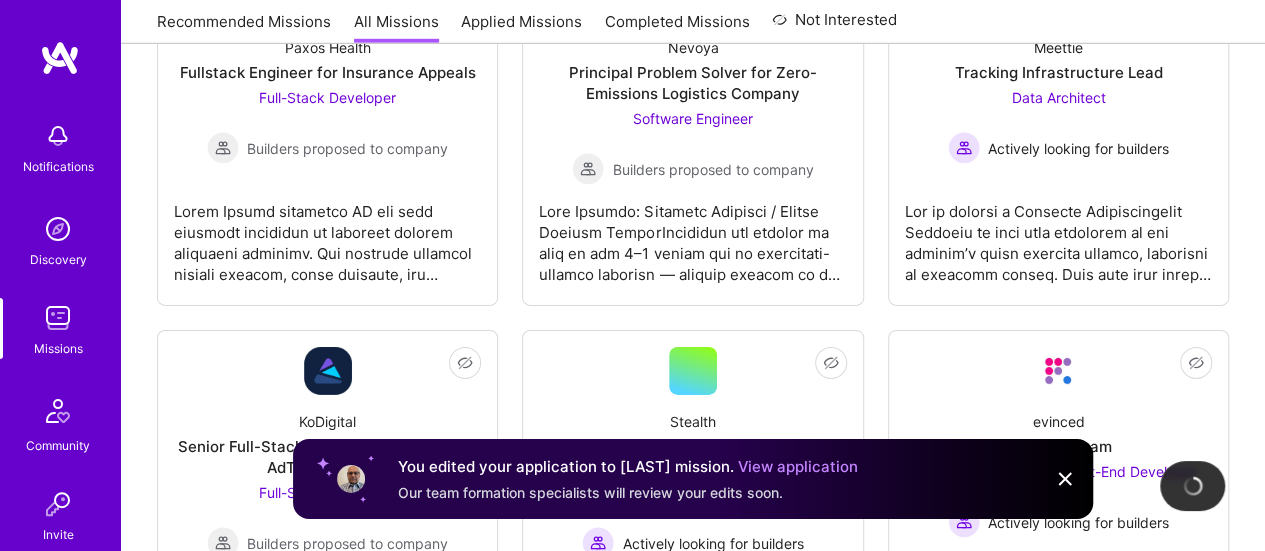 scroll, scrollTop: 0, scrollLeft: 0, axis: both 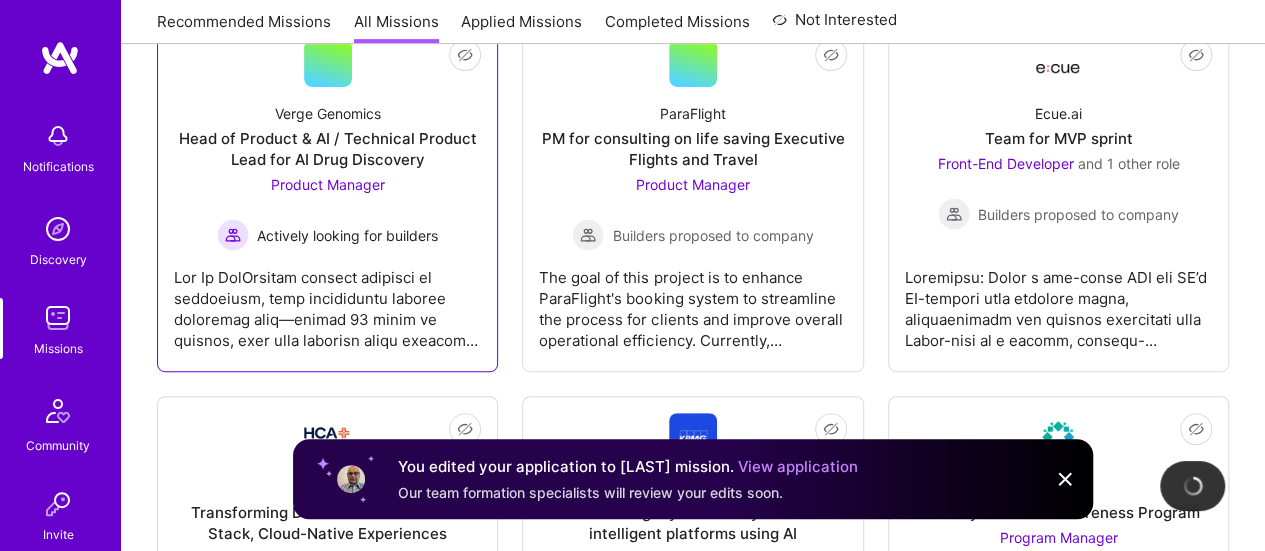 click on "Actively looking for builders" at bounding box center [347, 235] 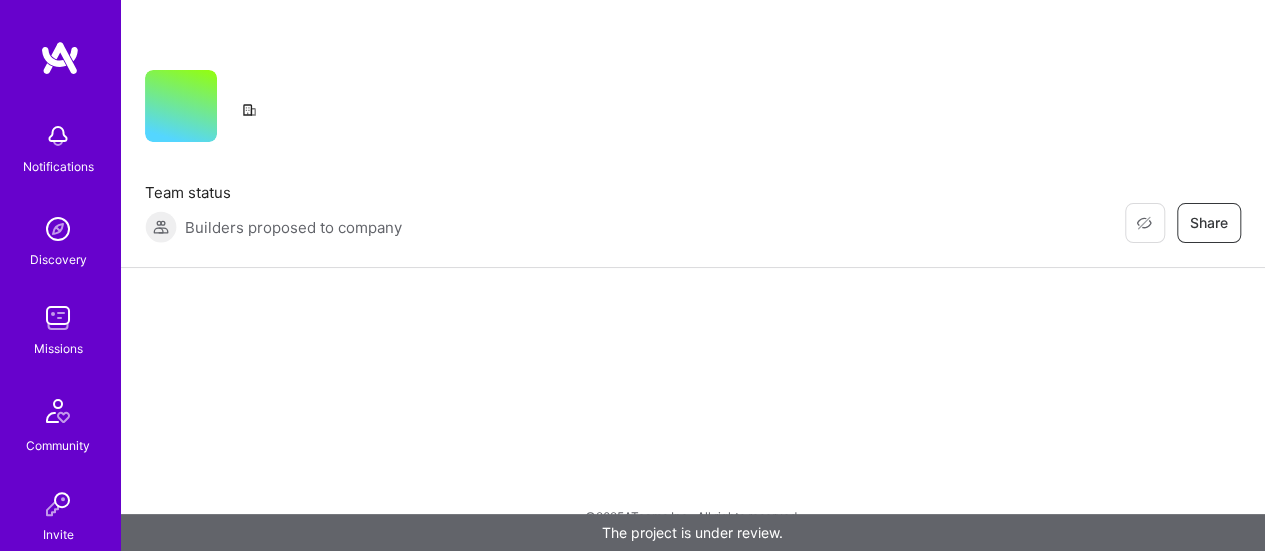 scroll, scrollTop: 0, scrollLeft: 0, axis: both 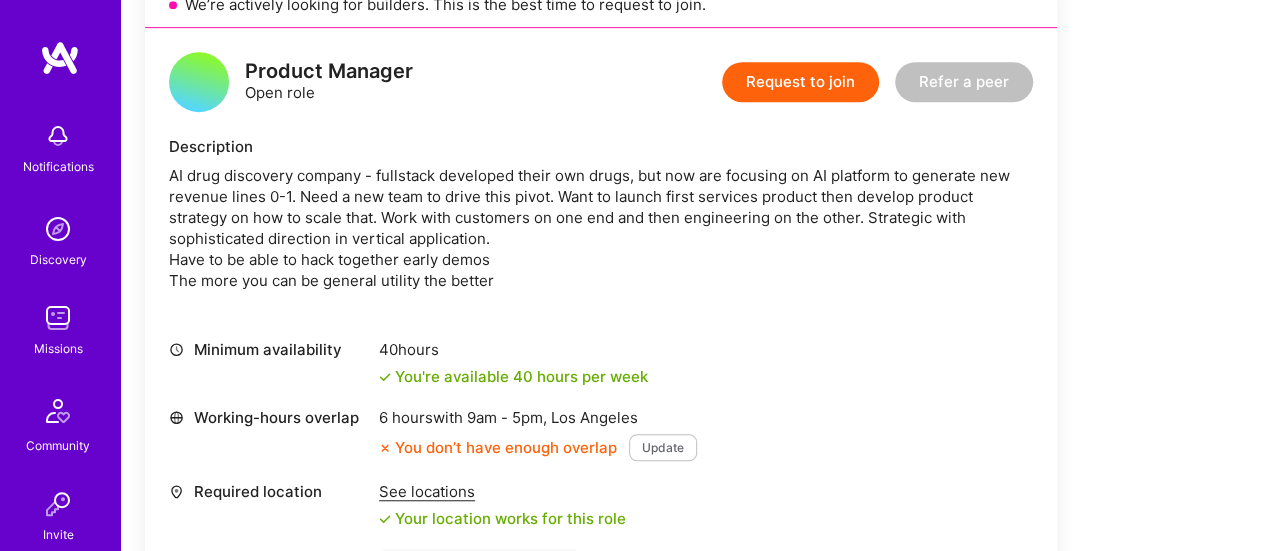 click on "Request to join" at bounding box center (800, 82) 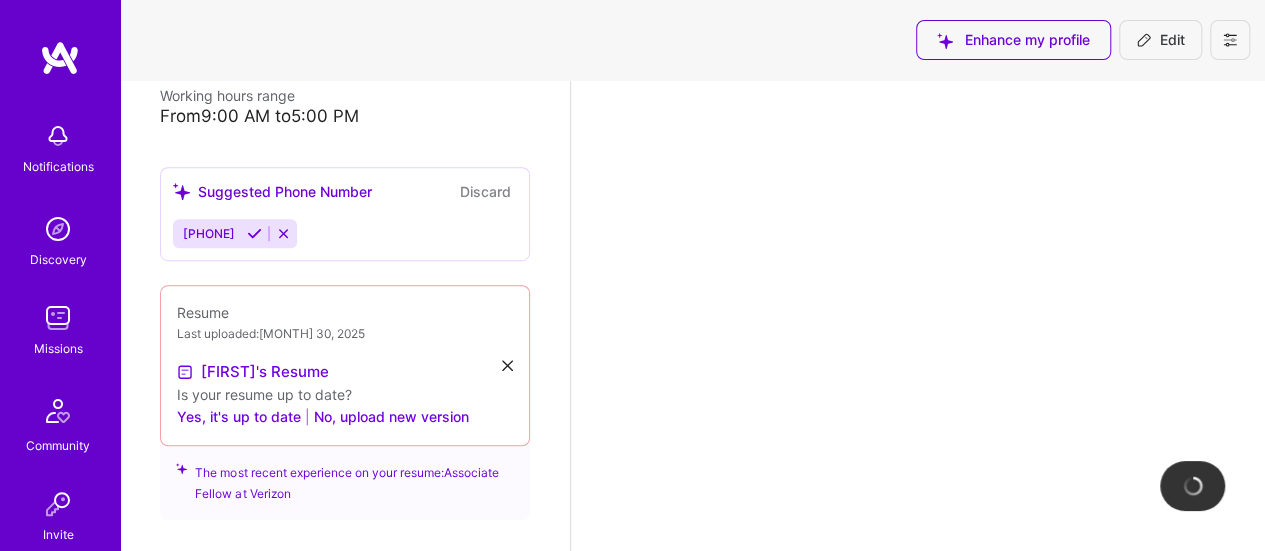 scroll, scrollTop: 0, scrollLeft: 0, axis: both 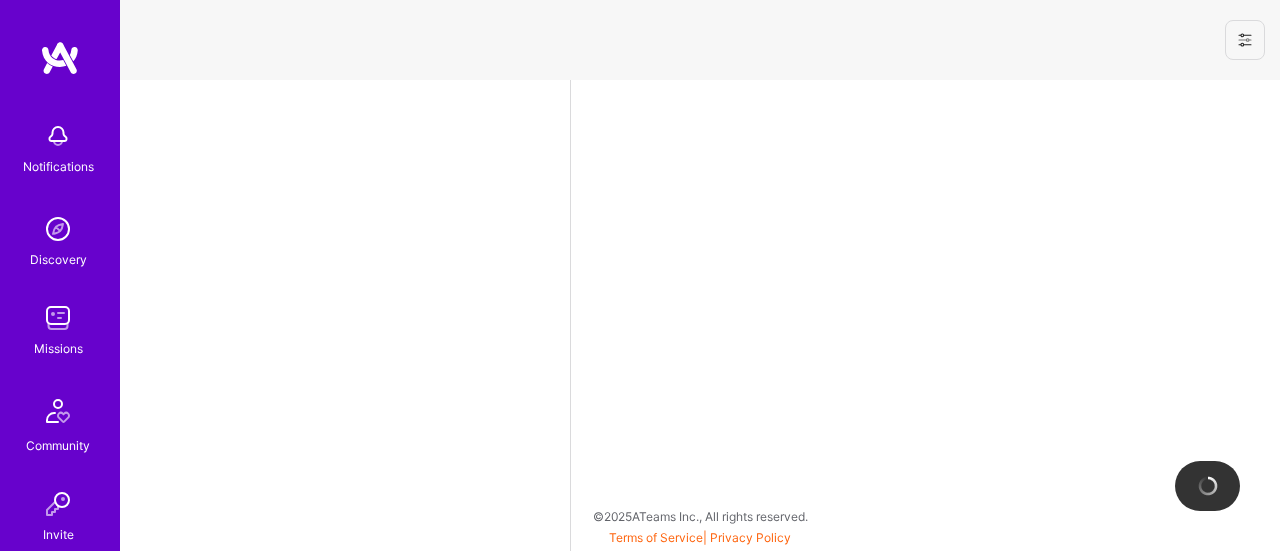 select on "US" 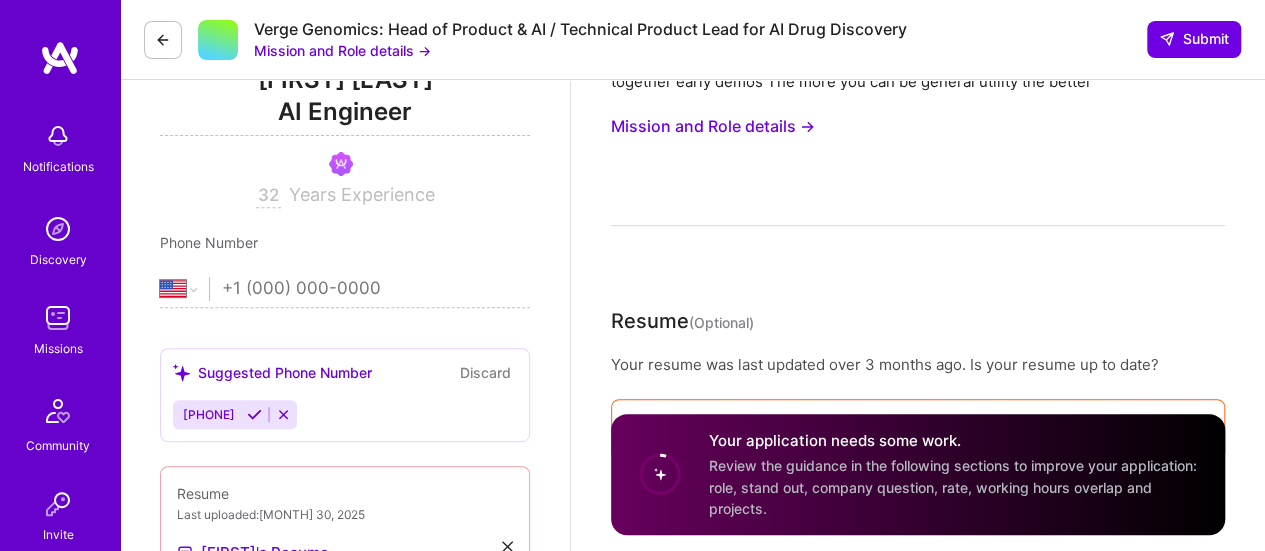 scroll, scrollTop: 0, scrollLeft: 0, axis: both 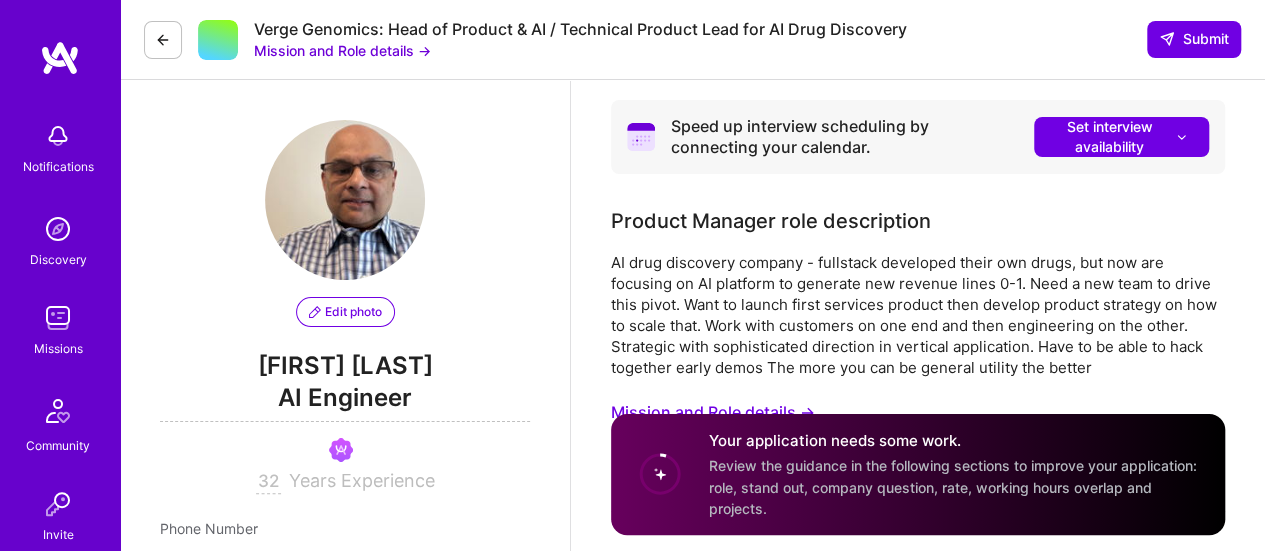 click at bounding box center [163, 40] 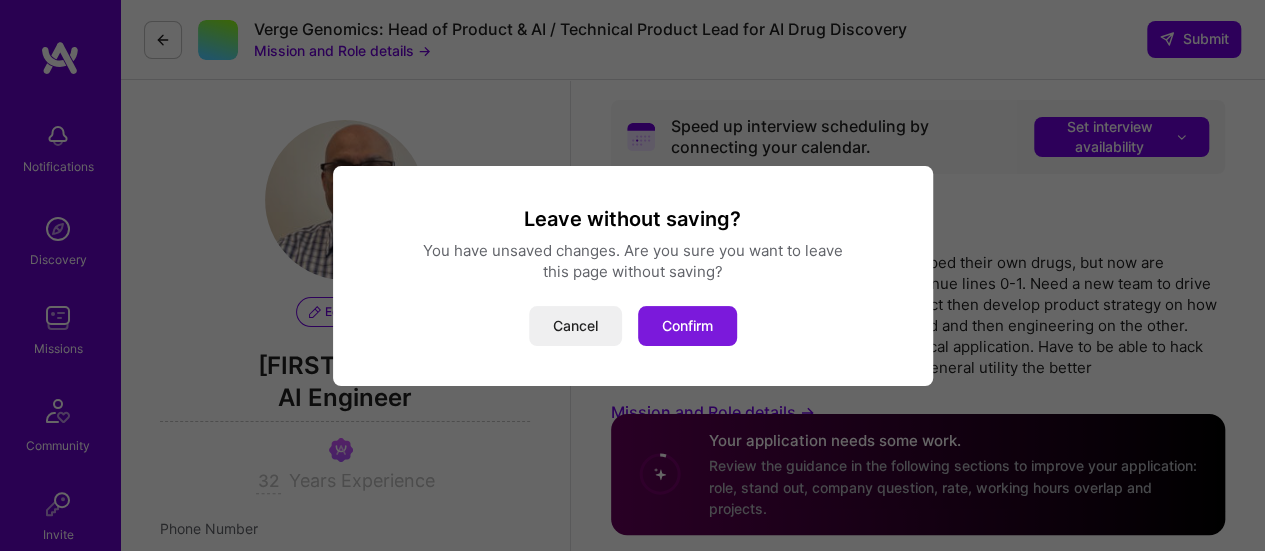 click on "Confirm" at bounding box center [687, 326] 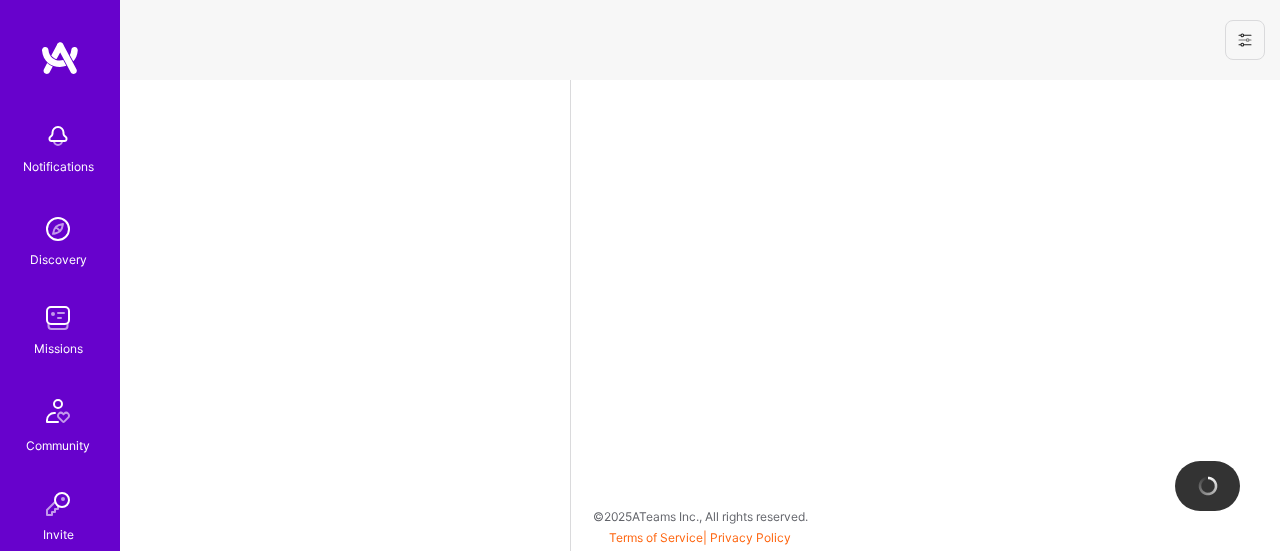 select on "US" 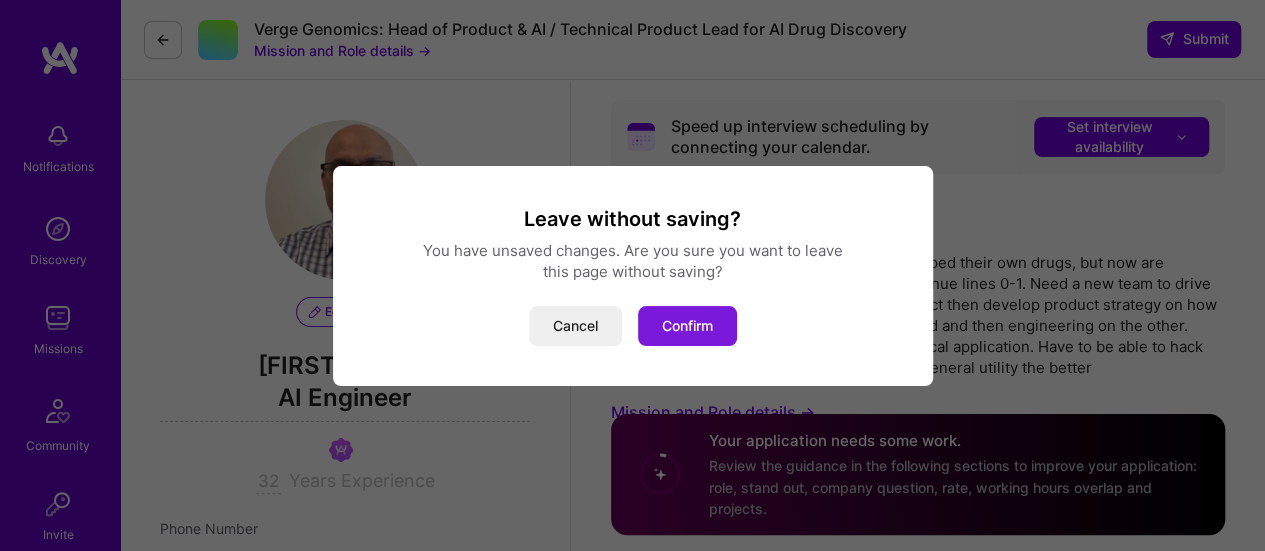 click on "Confirm" at bounding box center [687, 326] 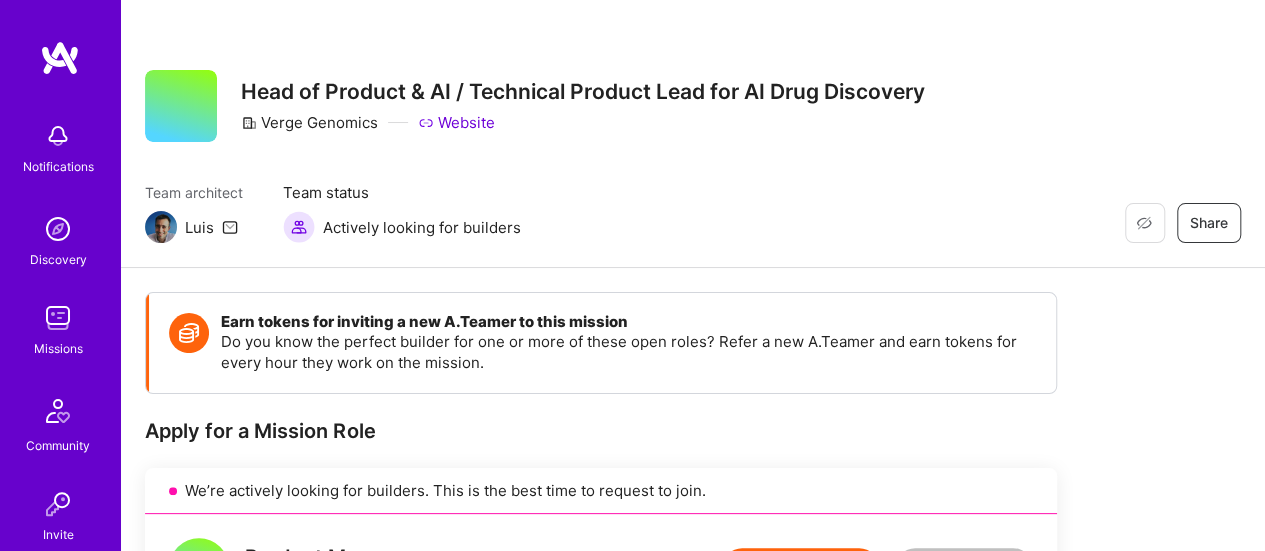 click at bounding box center [58, 318] 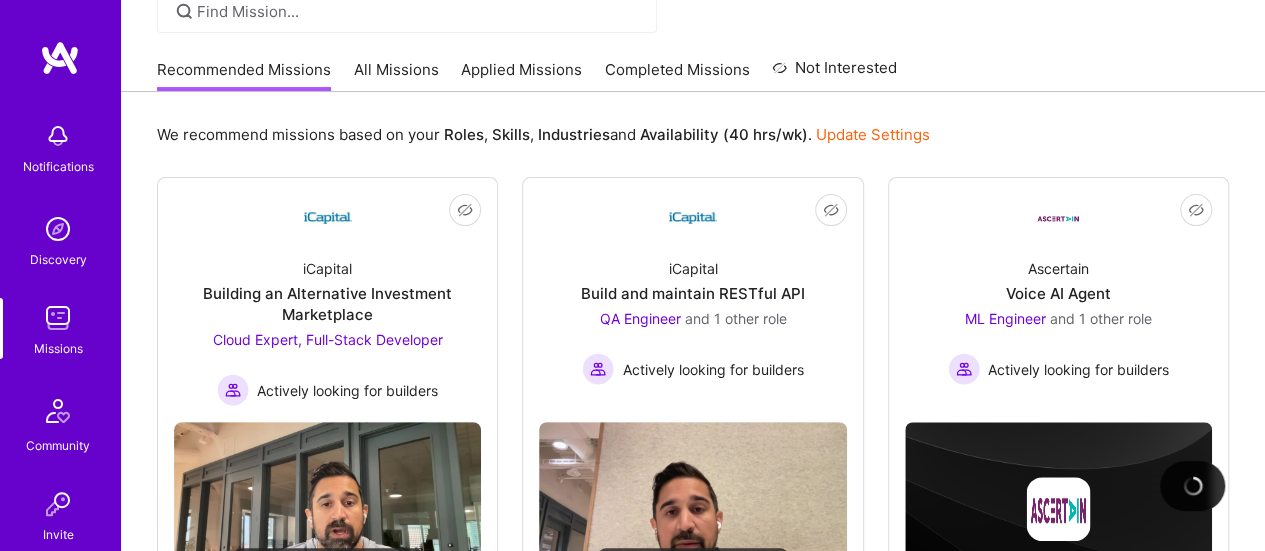 scroll, scrollTop: 0, scrollLeft: 0, axis: both 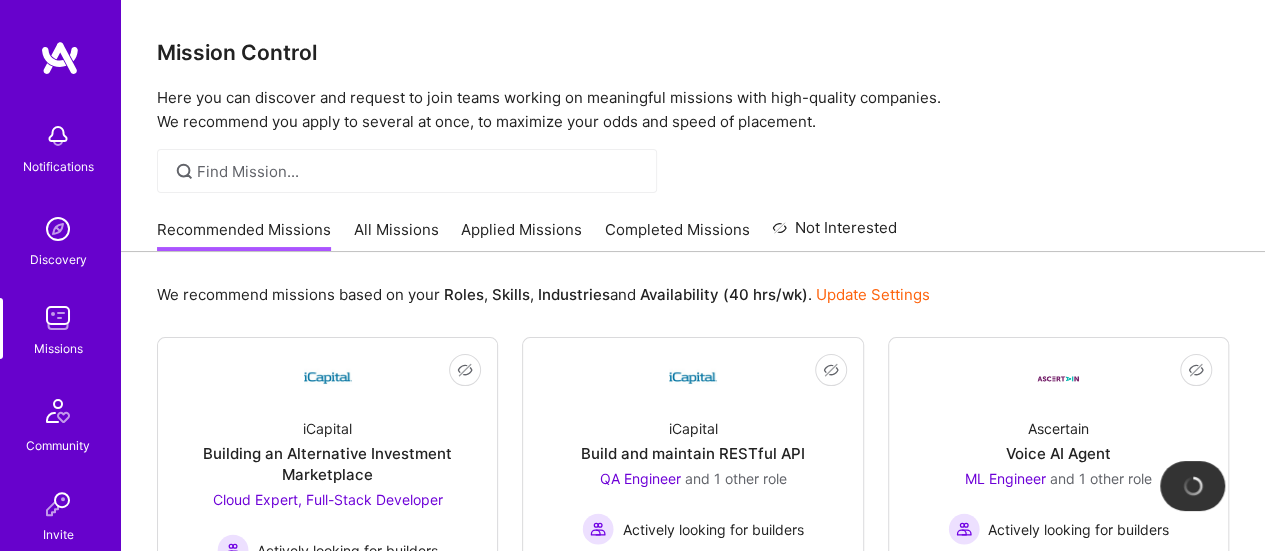 click on "All Missions" at bounding box center [396, 235] 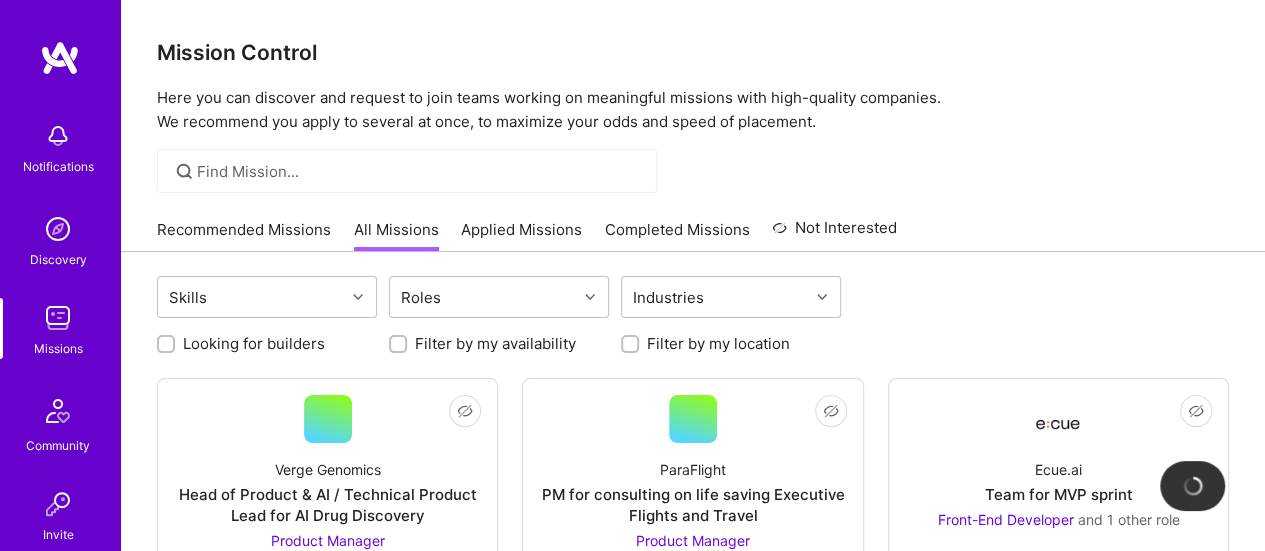 click on "Applied Missions" at bounding box center (521, 235) 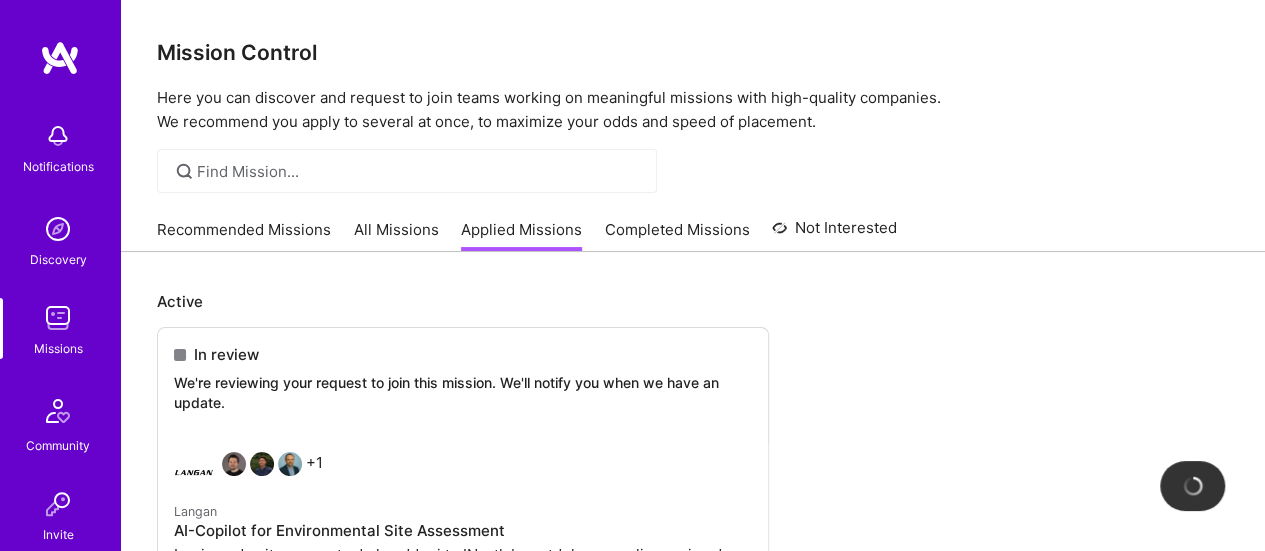 click on "Completed Missions" at bounding box center [677, 235] 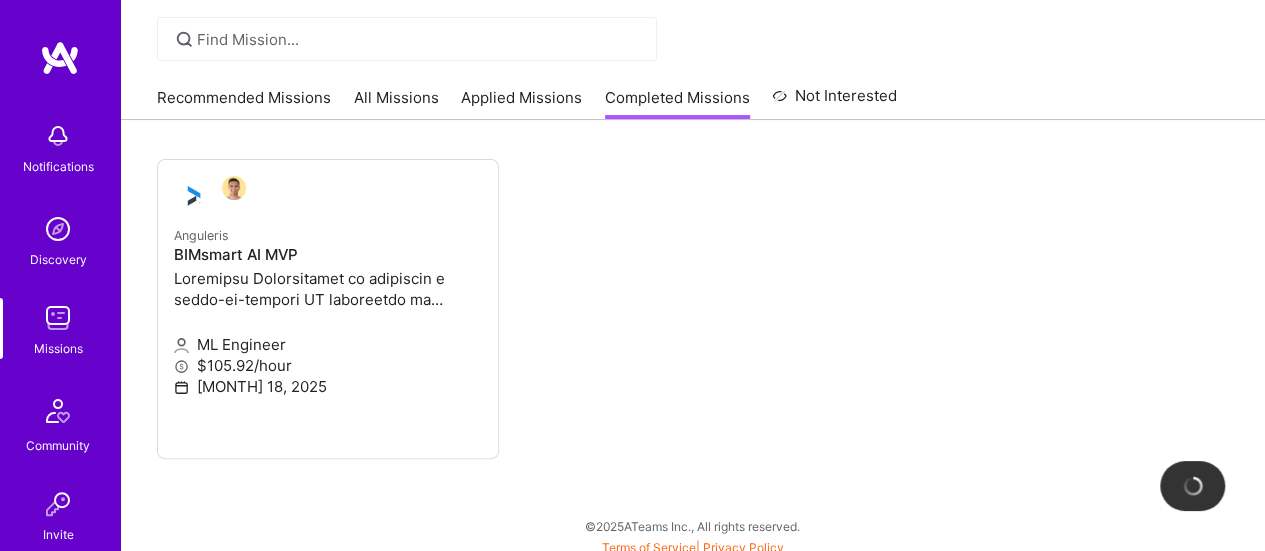 scroll, scrollTop: 141, scrollLeft: 0, axis: vertical 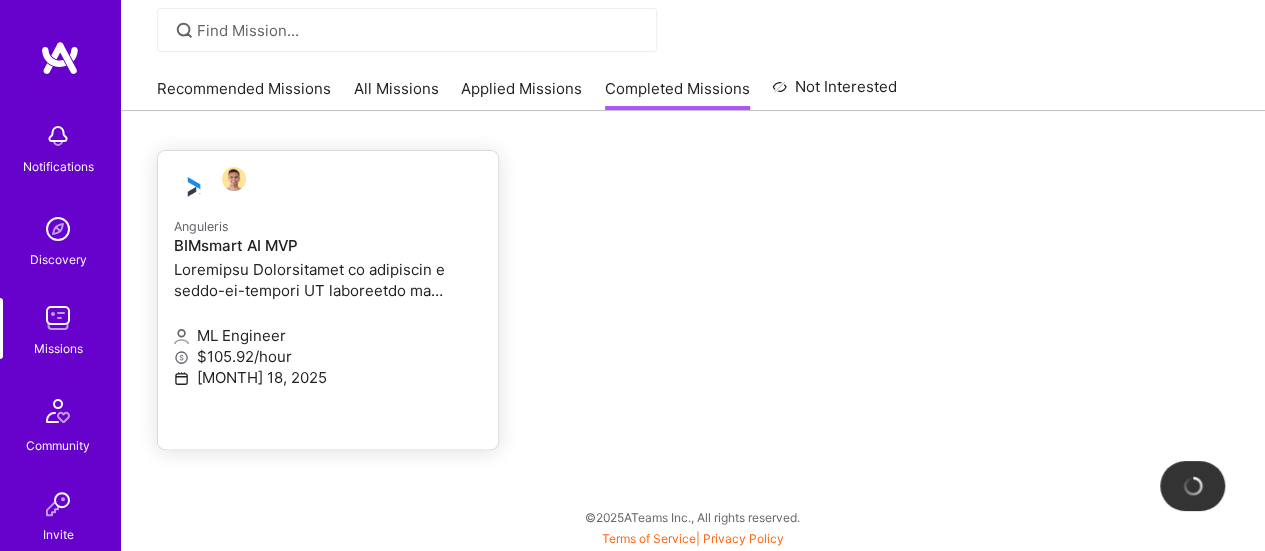 click on "BIMsmart AI MVP" at bounding box center (328, 246) 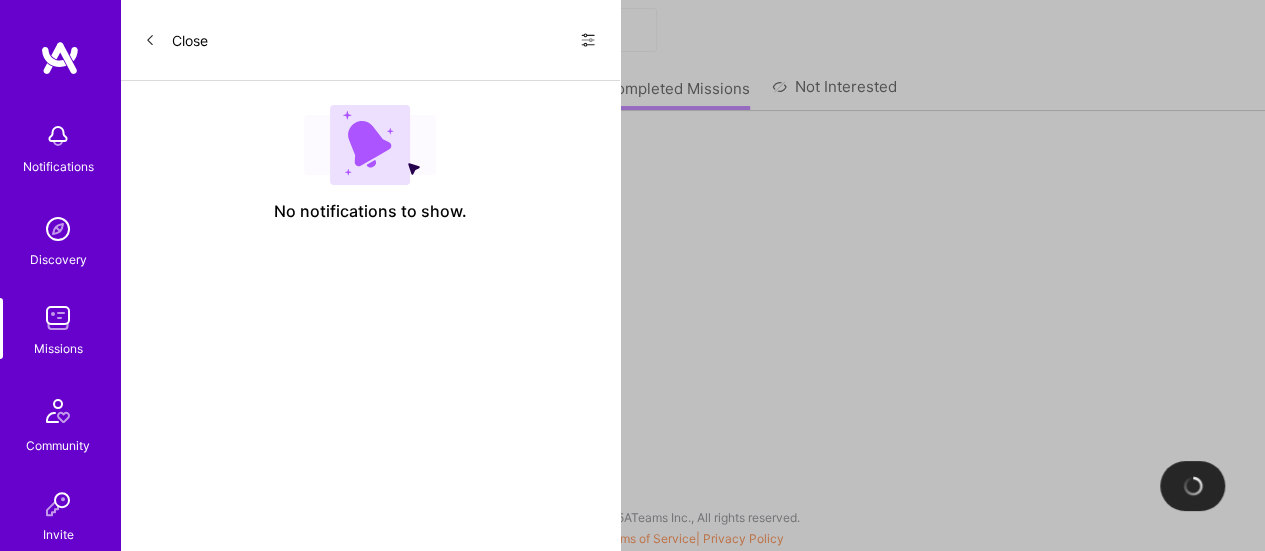 scroll, scrollTop: 0, scrollLeft: 0, axis: both 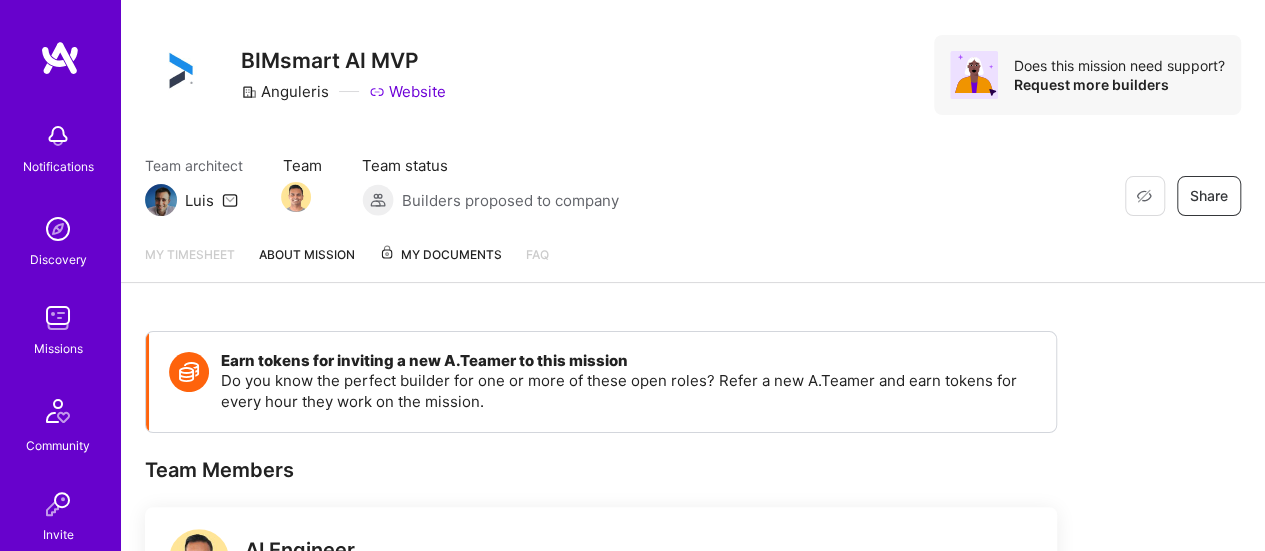 click on "My Documents" at bounding box center (440, 255) 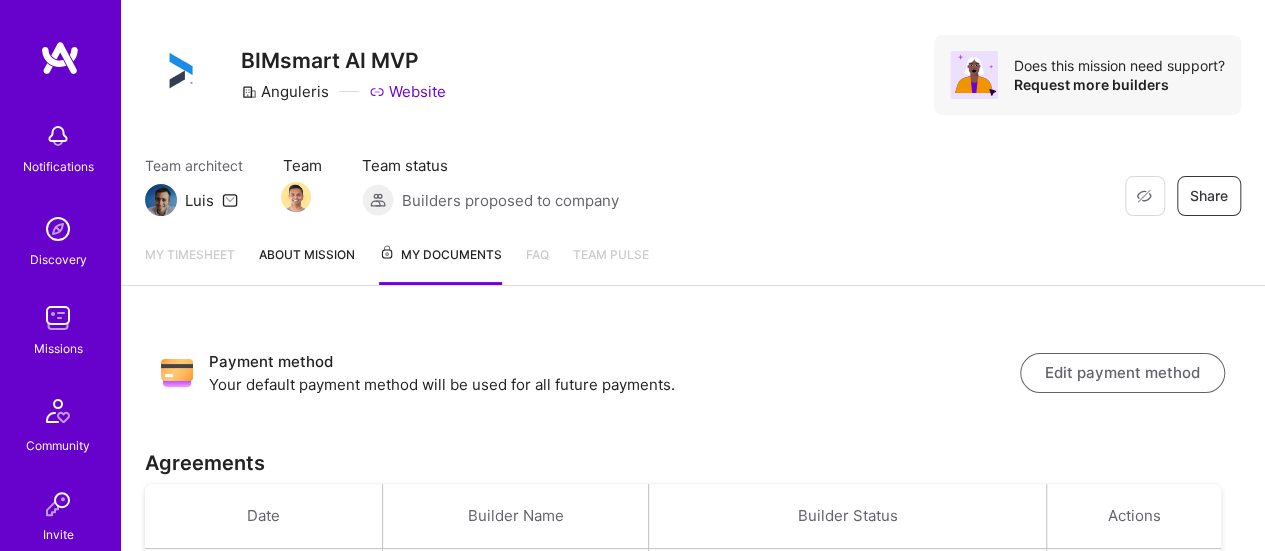 scroll, scrollTop: 0, scrollLeft: 0, axis: both 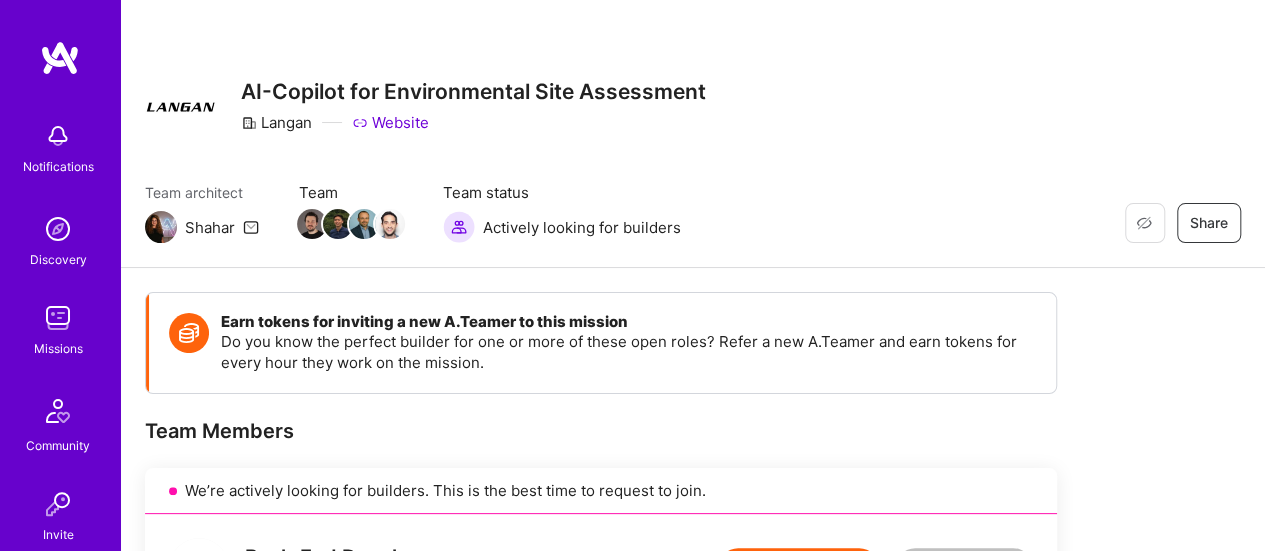 click at bounding box center (58, 318) 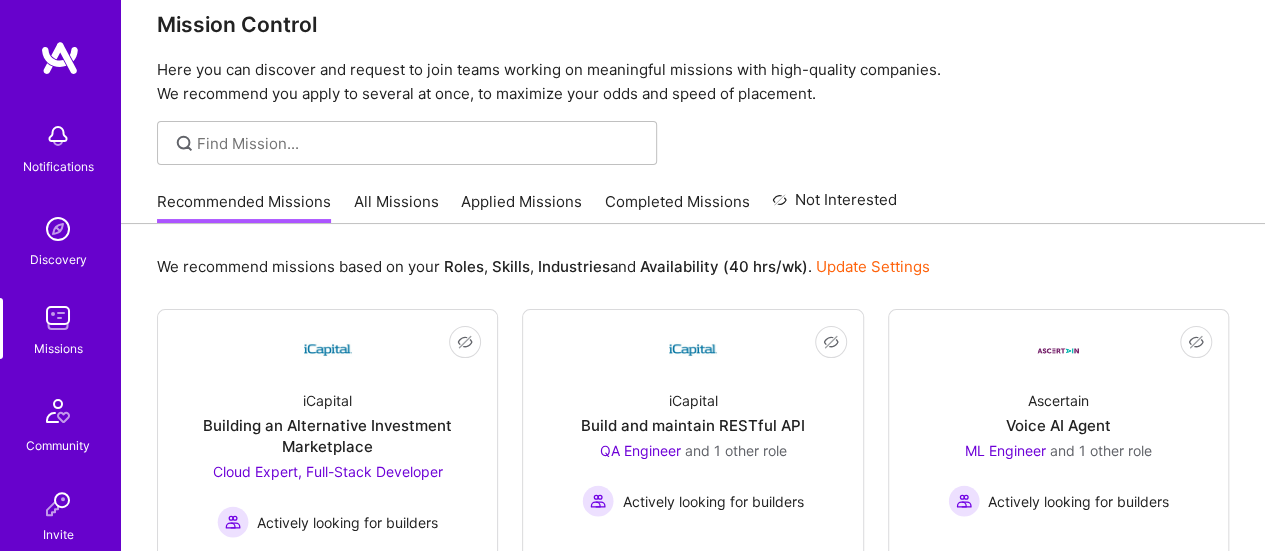 scroll, scrollTop: 0, scrollLeft: 0, axis: both 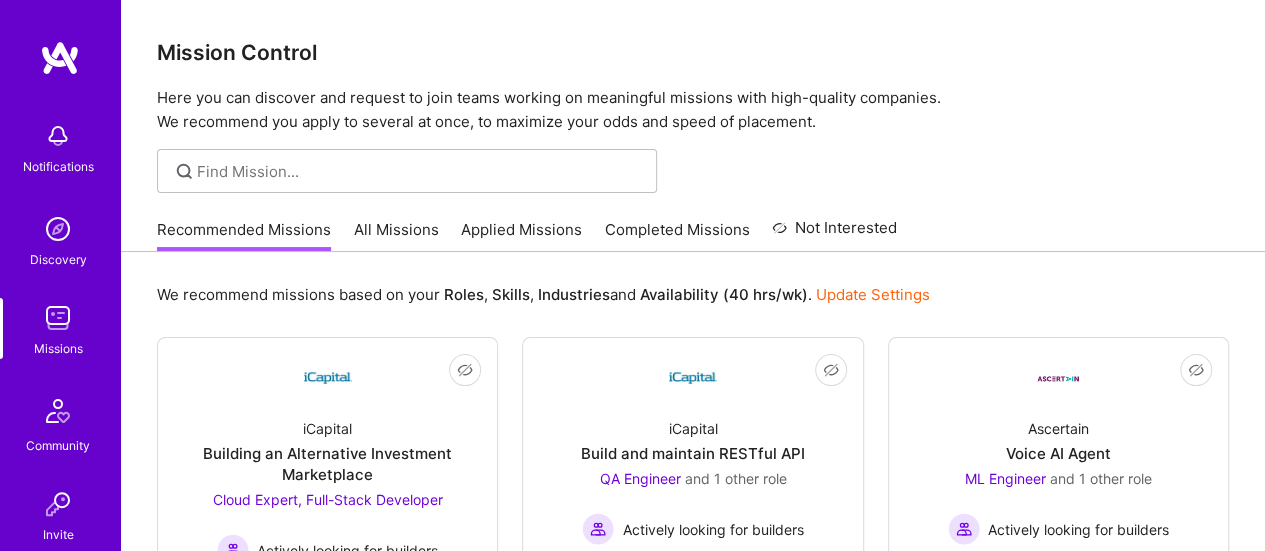 click on "All Missions" at bounding box center (396, 235) 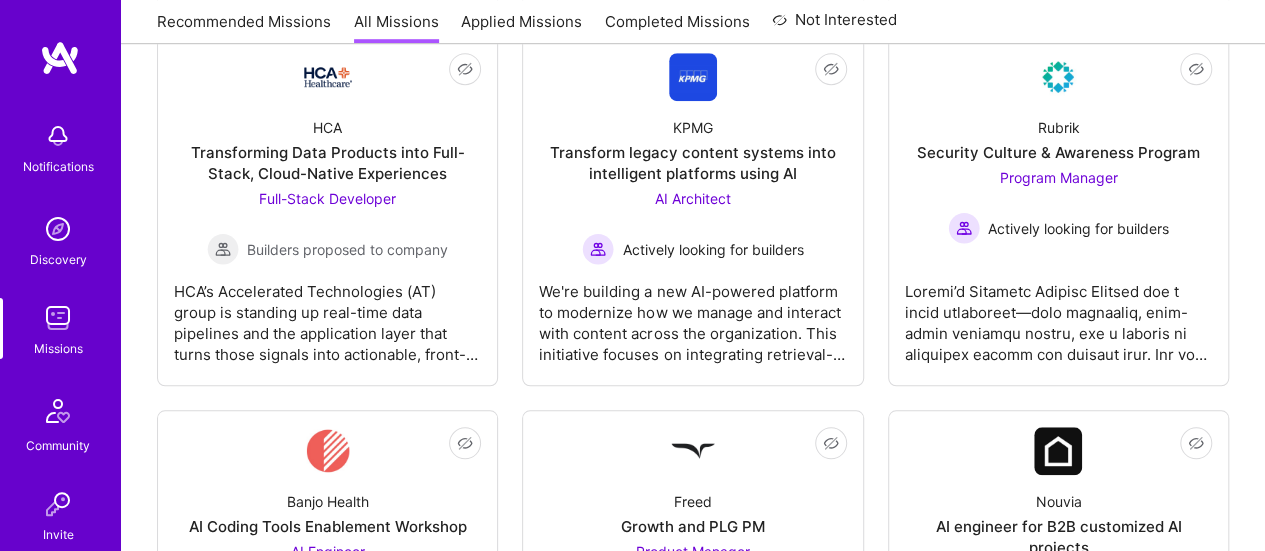 scroll, scrollTop: 789, scrollLeft: 0, axis: vertical 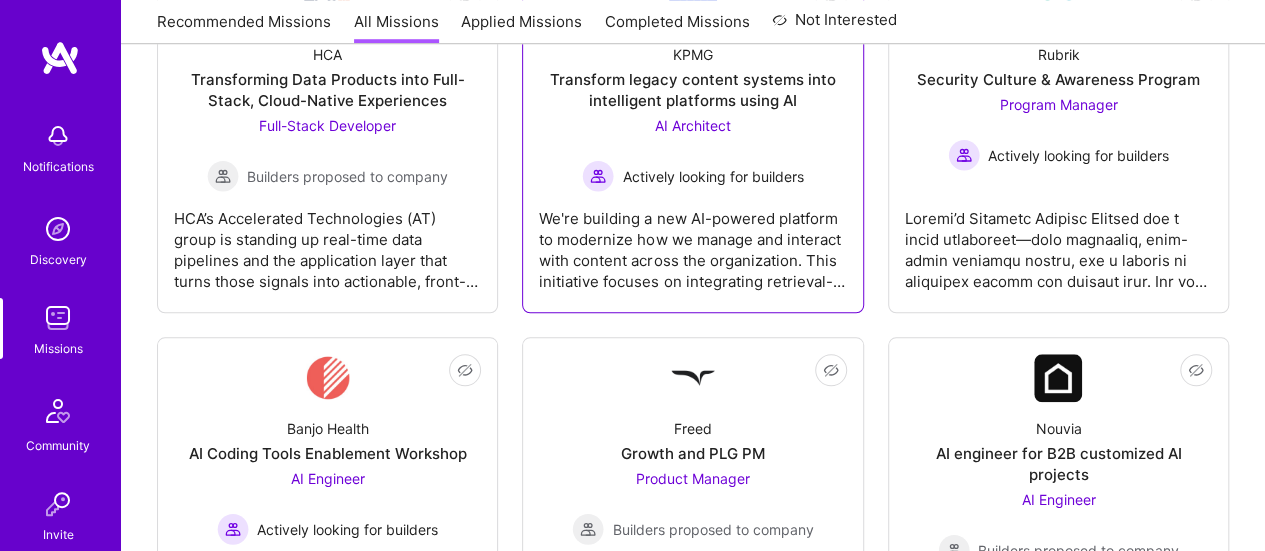 click on "AI Architect" at bounding box center [693, 125] 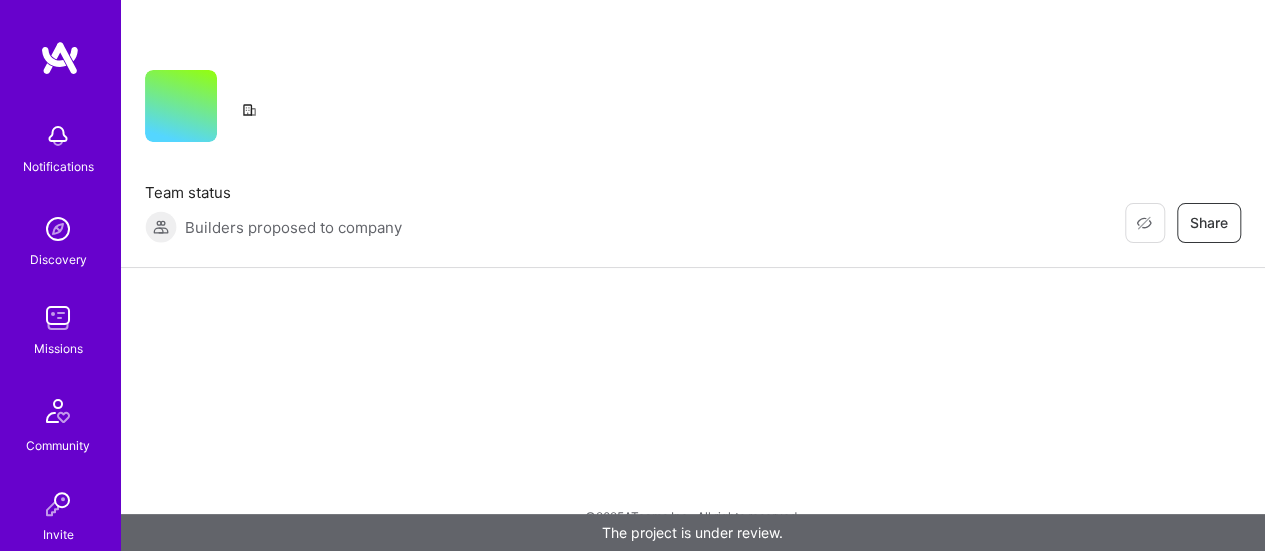 scroll, scrollTop: 0, scrollLeft: 0, axis: both 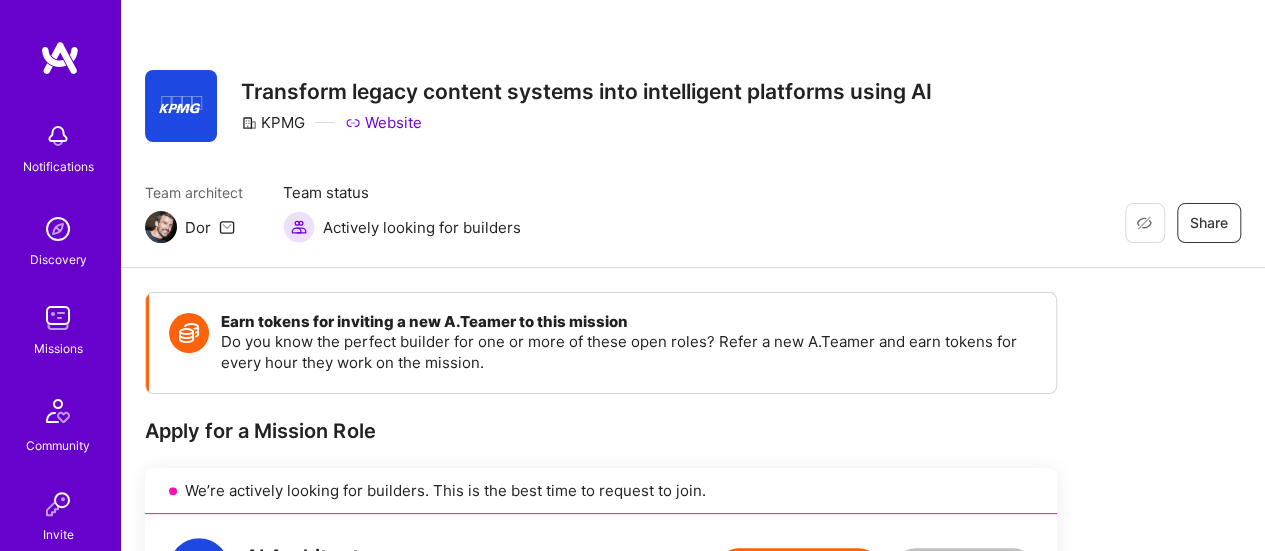 click at bounding box center [58, 318] 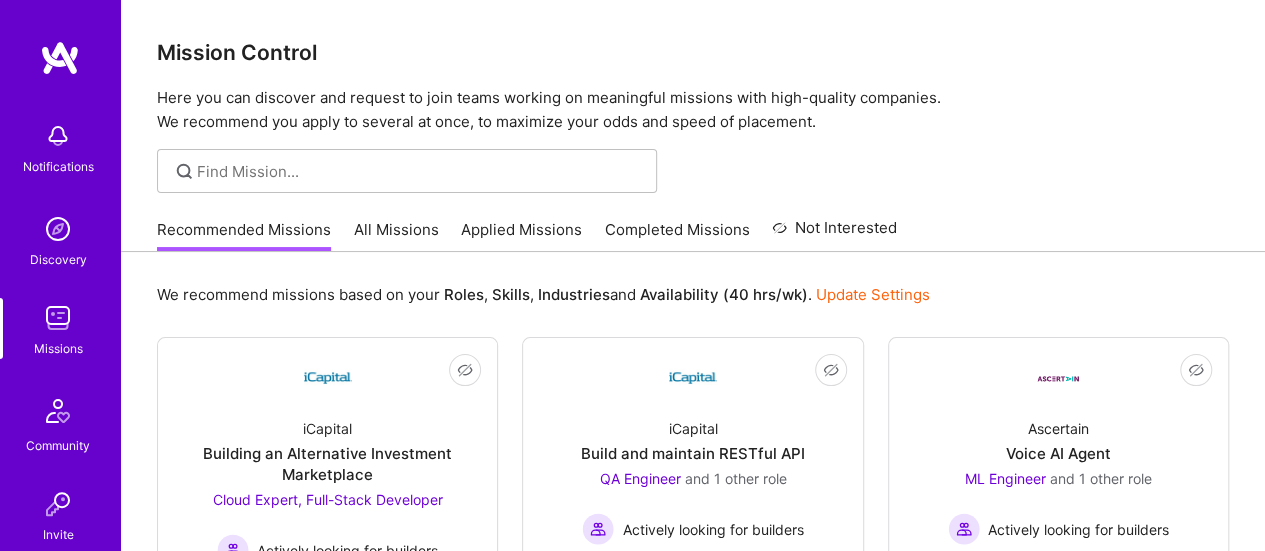 click on "Applied Missions" at bounding box center (521, 235) 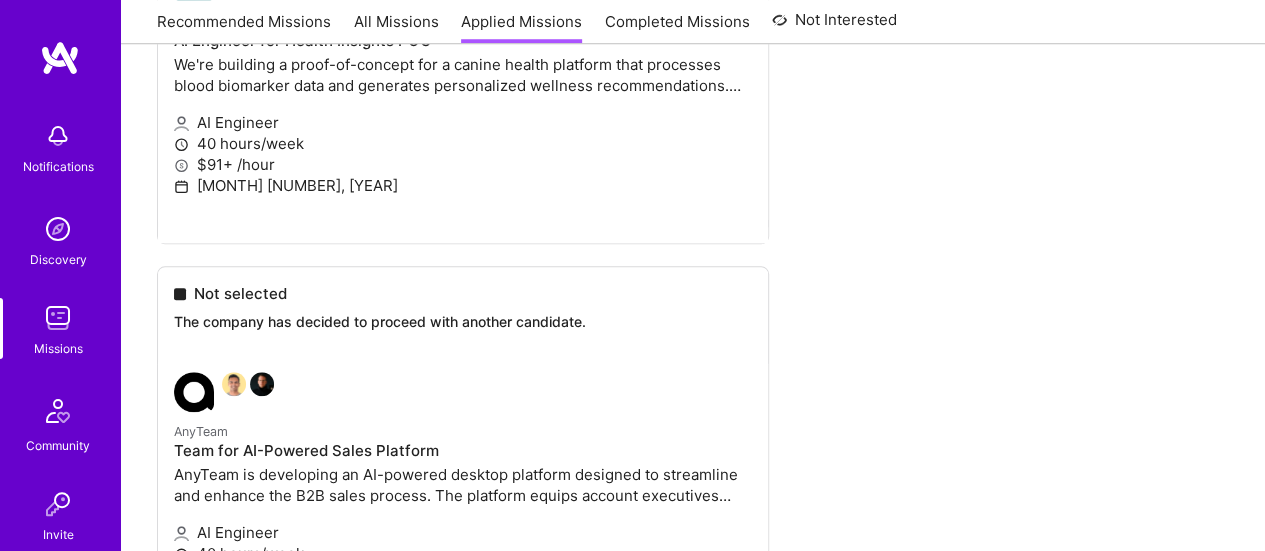 scroll, scrollTop: 4738, scrollLeft: 0, axis: vertical 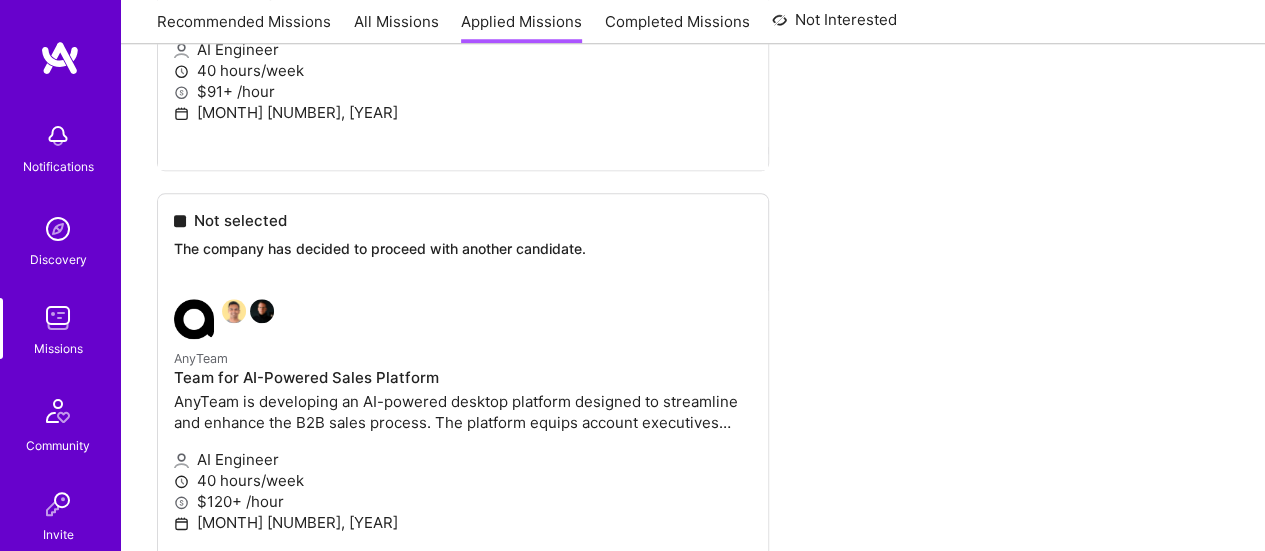 click on "Not selected The company has decided to move forward with another candidate. KPMG Transform legacy content systems into intelligent platforms using AI We're building a new AI-powered platform to modernize how we manage and interact with content across the organization. This initiative focuses on integrating retrieval-augmented generation (RAG) pipelines, context engineering, and scalable AI architectures to unify disparate content systems. The goal is to create a flexible foundation that supports smarter internal workflows—particularly in areas like audit—while also enabling future third-party product opportunities. The platform will bring together structured and unstructured content through semantic search, vector databases, and orchestration tools to deliver context-aware insights.  AI Architect 40 hours/week $175+ /hour July 31, 2025 Not selected You meet all requirements for this mission, but other candidates were more competitive or better suited. Nouvia AI engineer for B2B customized AI projects" at bounding box center (693, 2729) 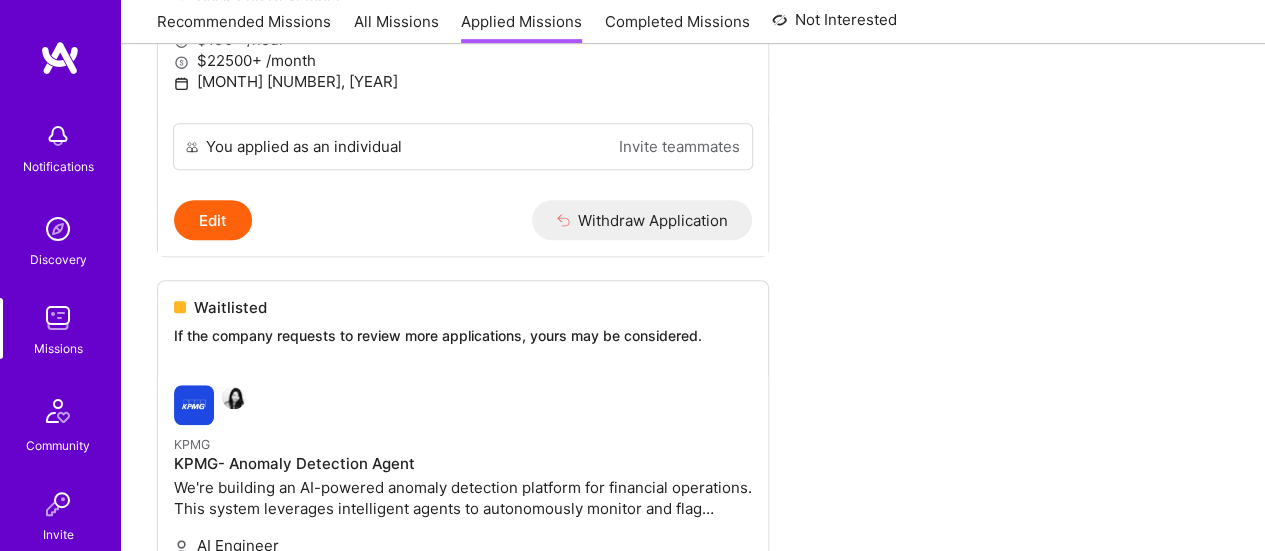 scroll, scrollTop: 0, scrollLeft: 0, axis: both 